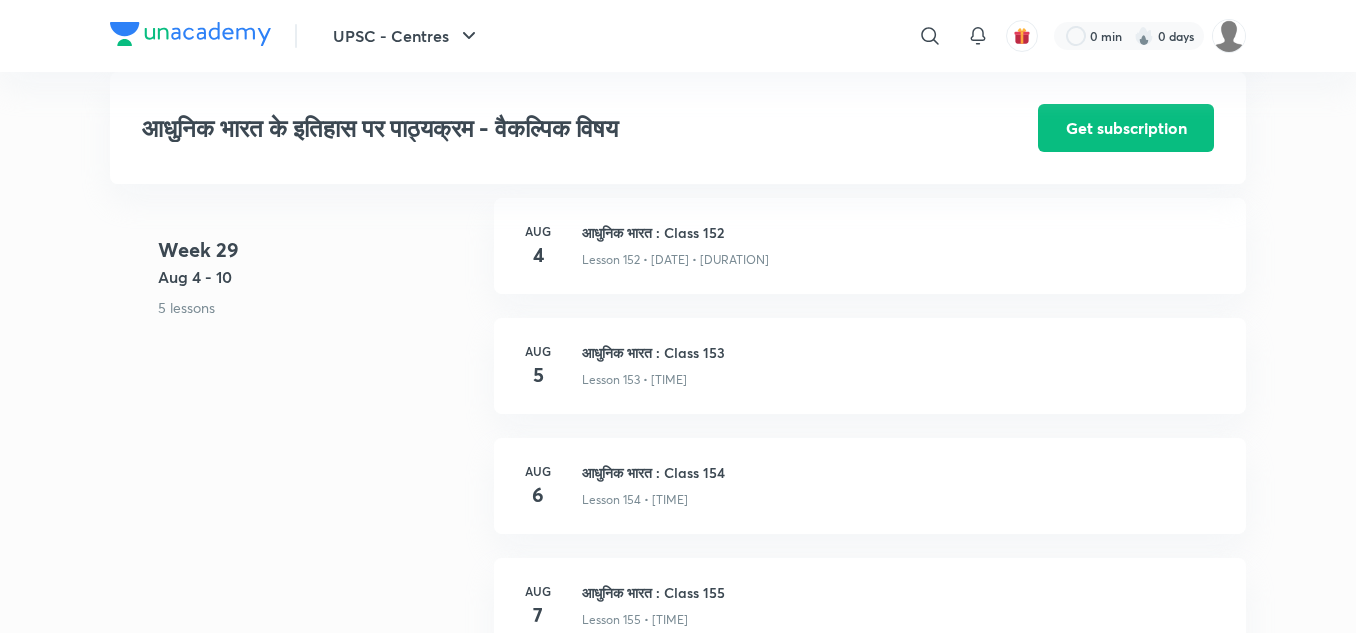 scroll, scrollTop: 21879, scrollLeft: 0, axis: vertical 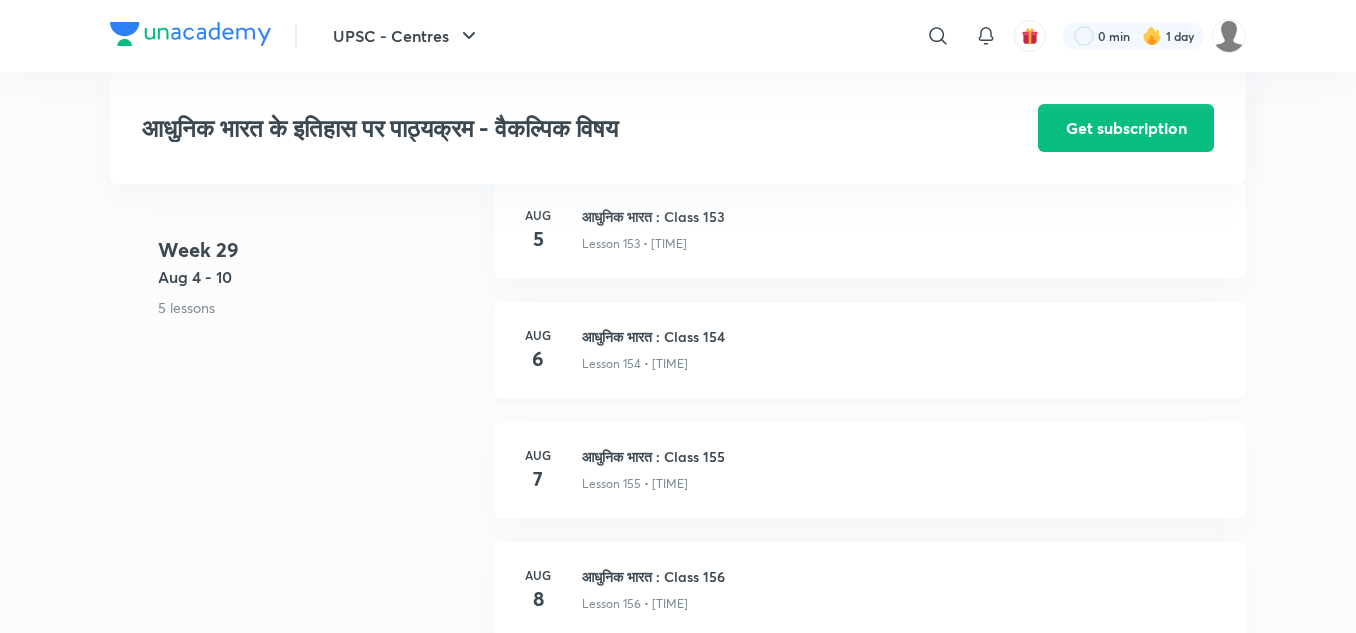click on "आधुनिक भारत : Class 154" at bounding box center [902, 336] 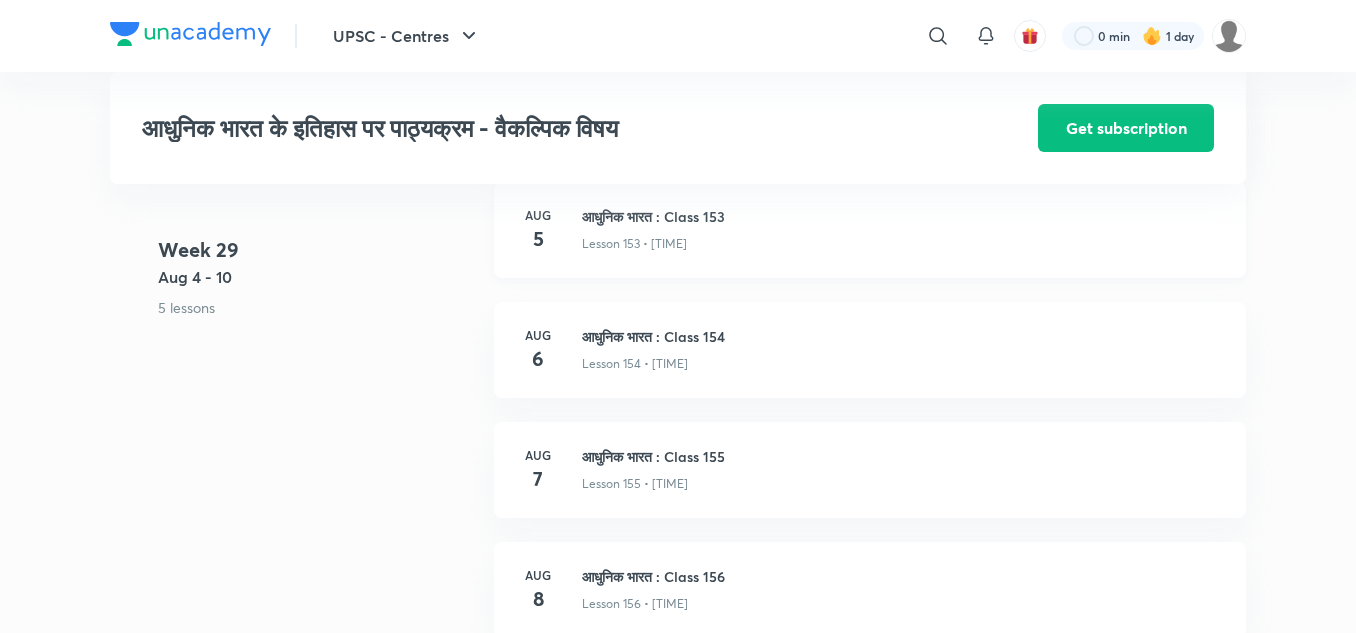 click on "आधुनिक भारत : Class 153" at bounding box center (902, 216) 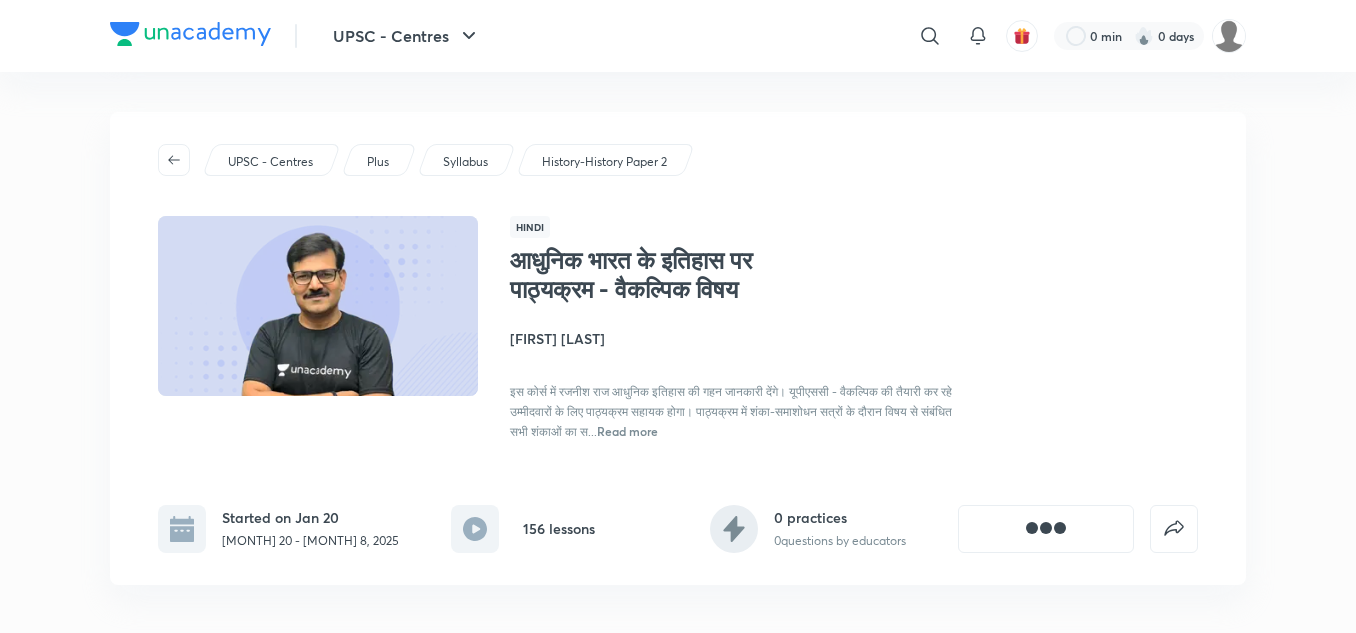 scroll, scrollTop: 709, scrollLeft: 0, axis: vertical 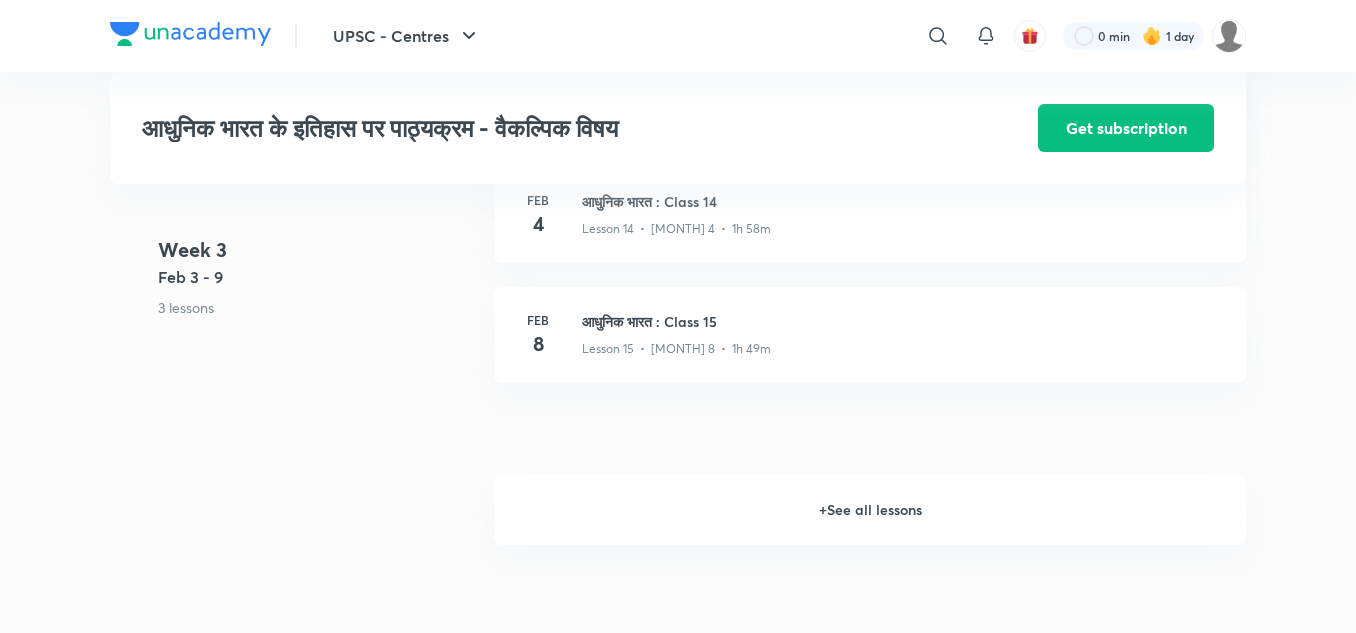 click on "+  See all lessons" at bounding box center [870, 510] 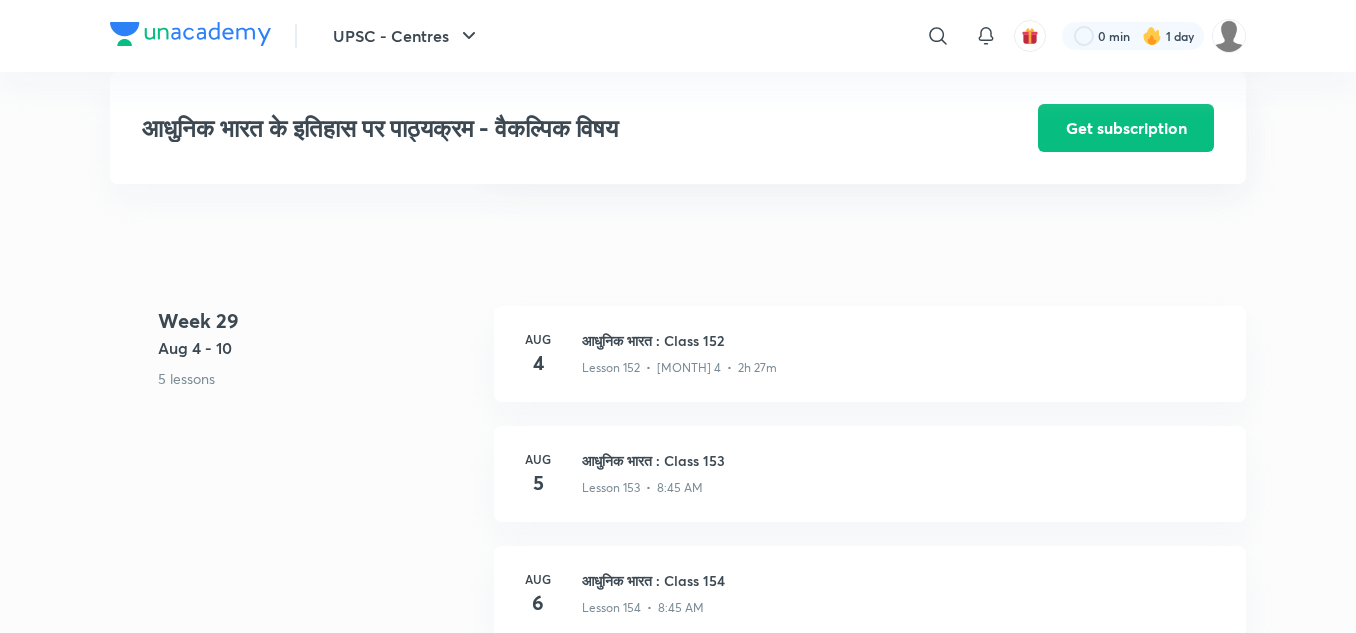 scroll, scrollTop: 21767, scrollLeft: 0, axis: vertical 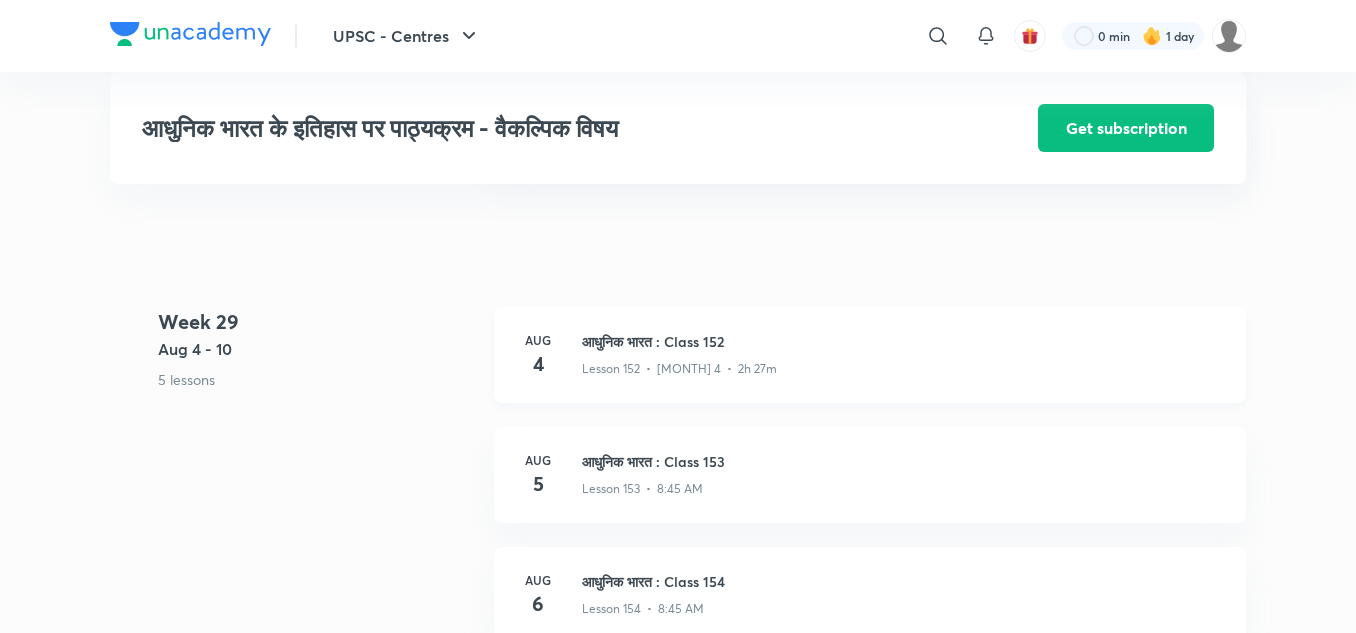 click on "आधुनिक भारत : Class 152" at bounding box center (902, 341) 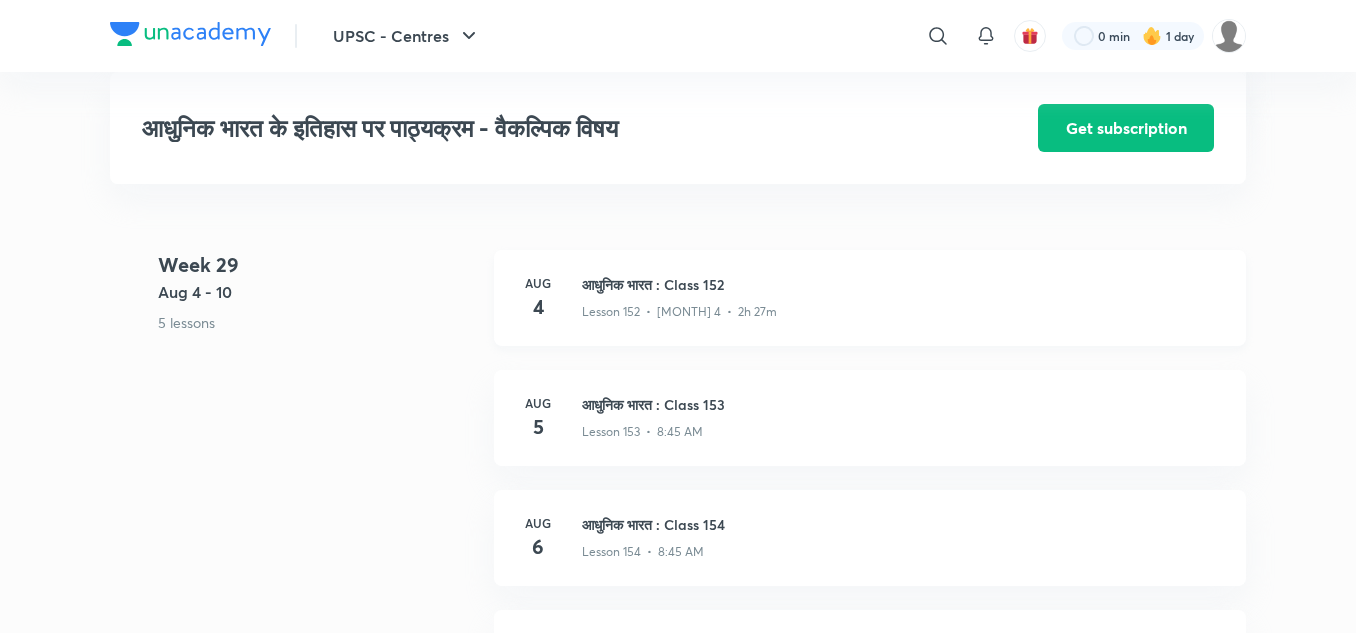 scroll, scrollTop: 21823, scrollLeft: 0, axis: vertical 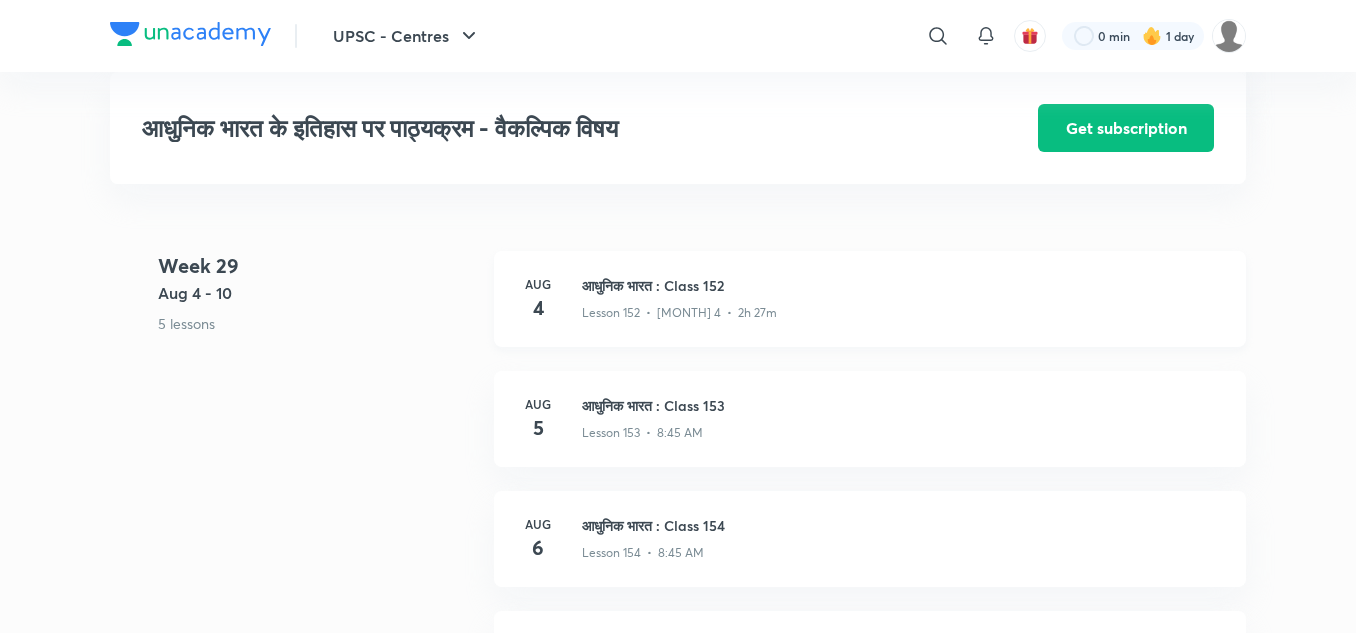 click on "आधुनिक भारत : Class 152" at bounding box center [902, 285] 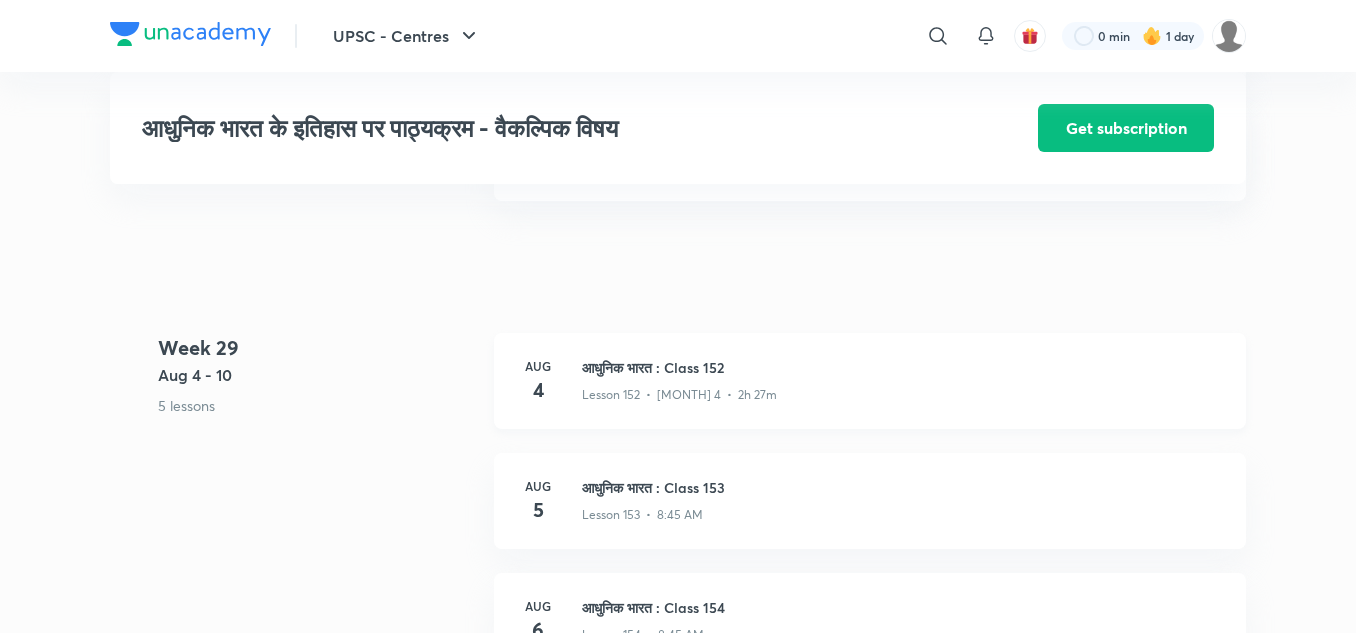 scroll, scrollTop: 21729, scrollLeft: 0, axis: vertical 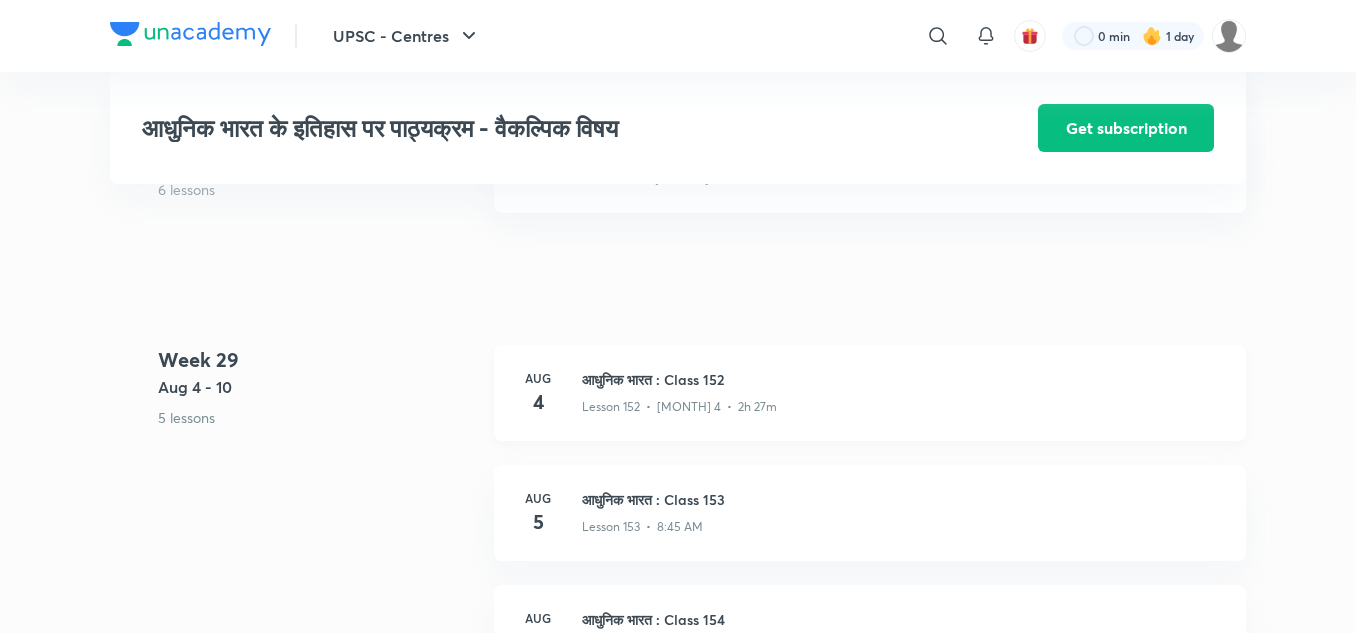 click on "आधुनिक भारत : Class 152" at bounding box center [902, 379] 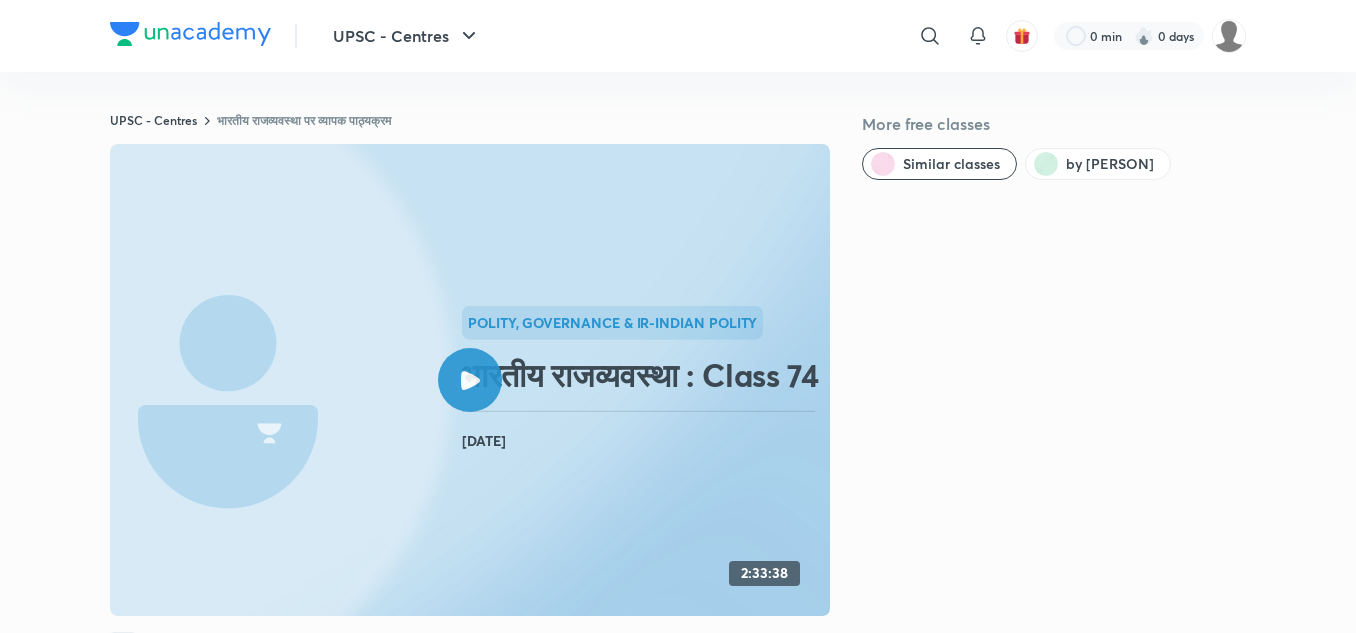 scroll, scrollTop: 0, scrollLeft: 0, axis: both 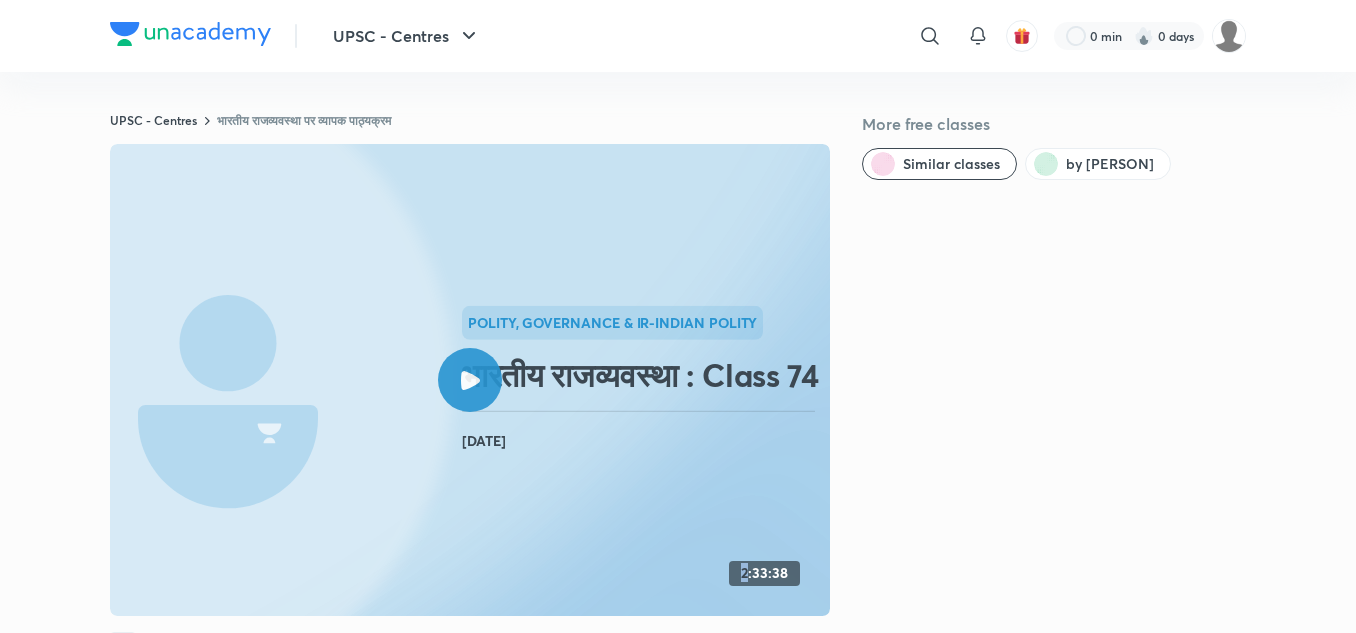 click 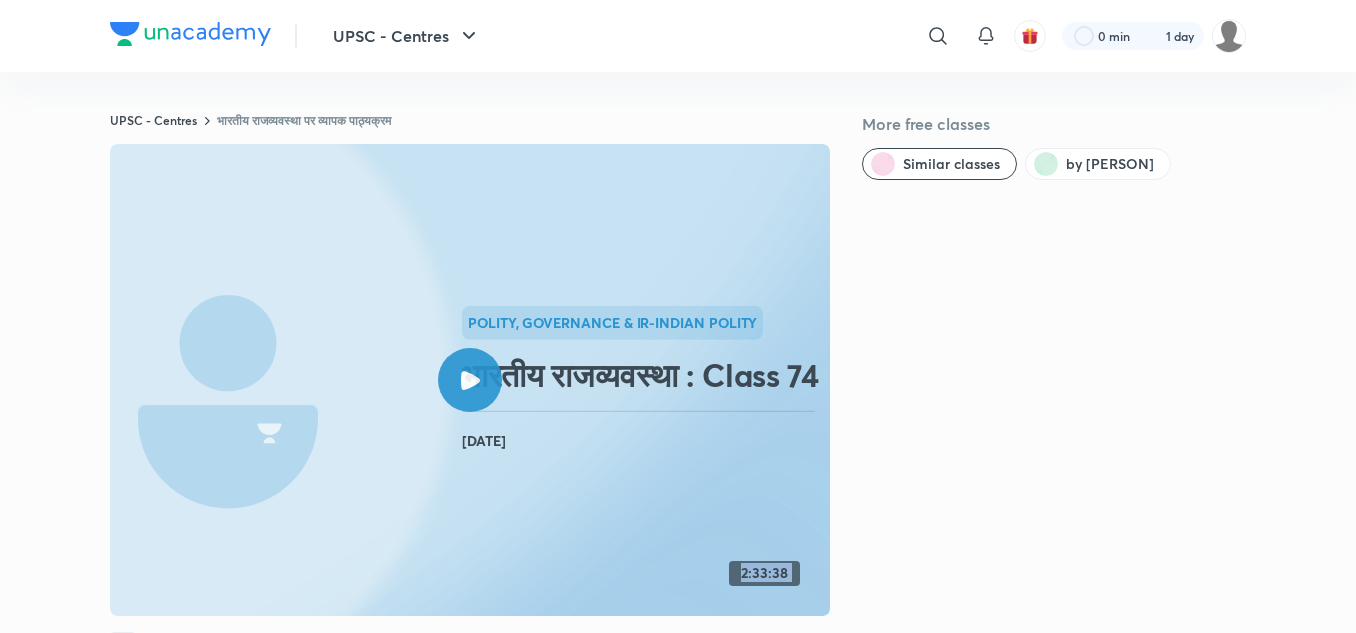 click 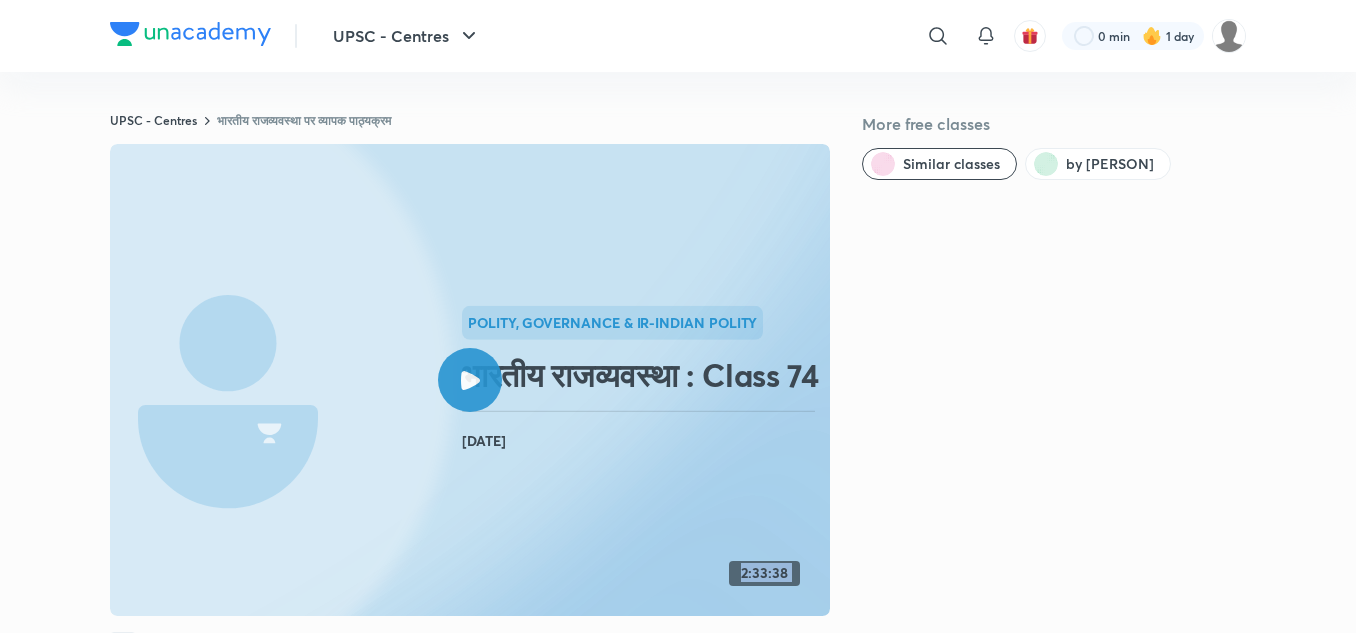 click 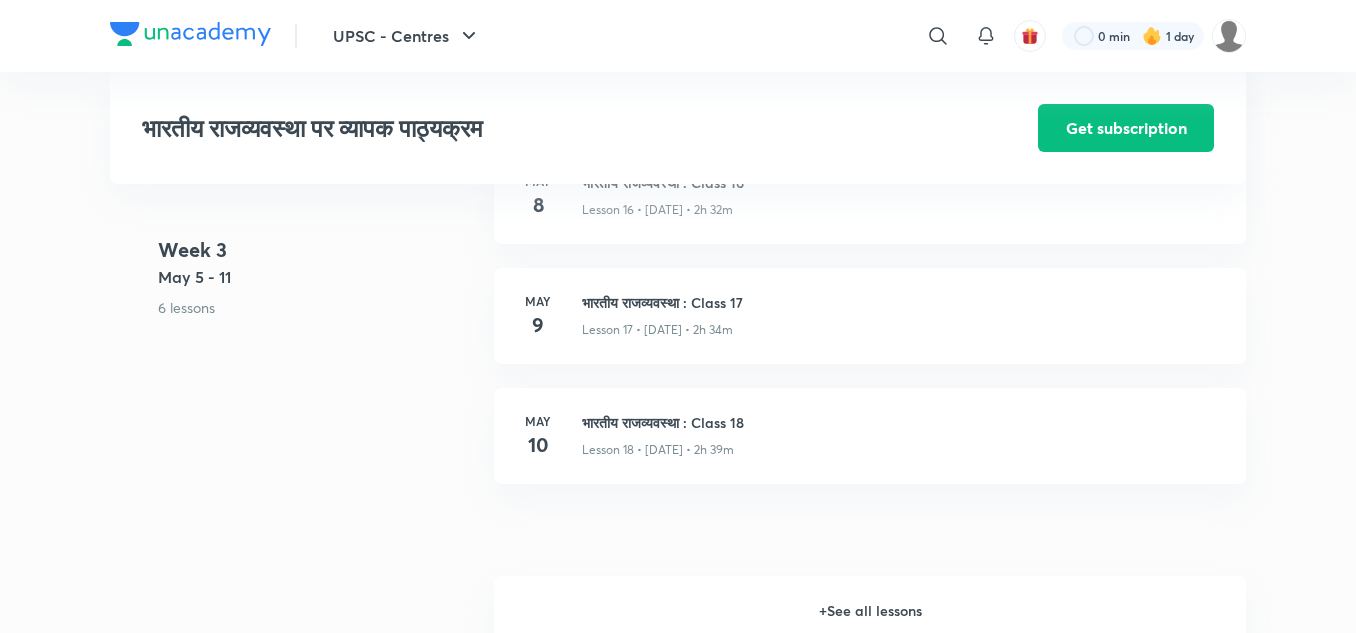 scroll, scrollTop: 2782, scrollLeft: 0, axis: vertical 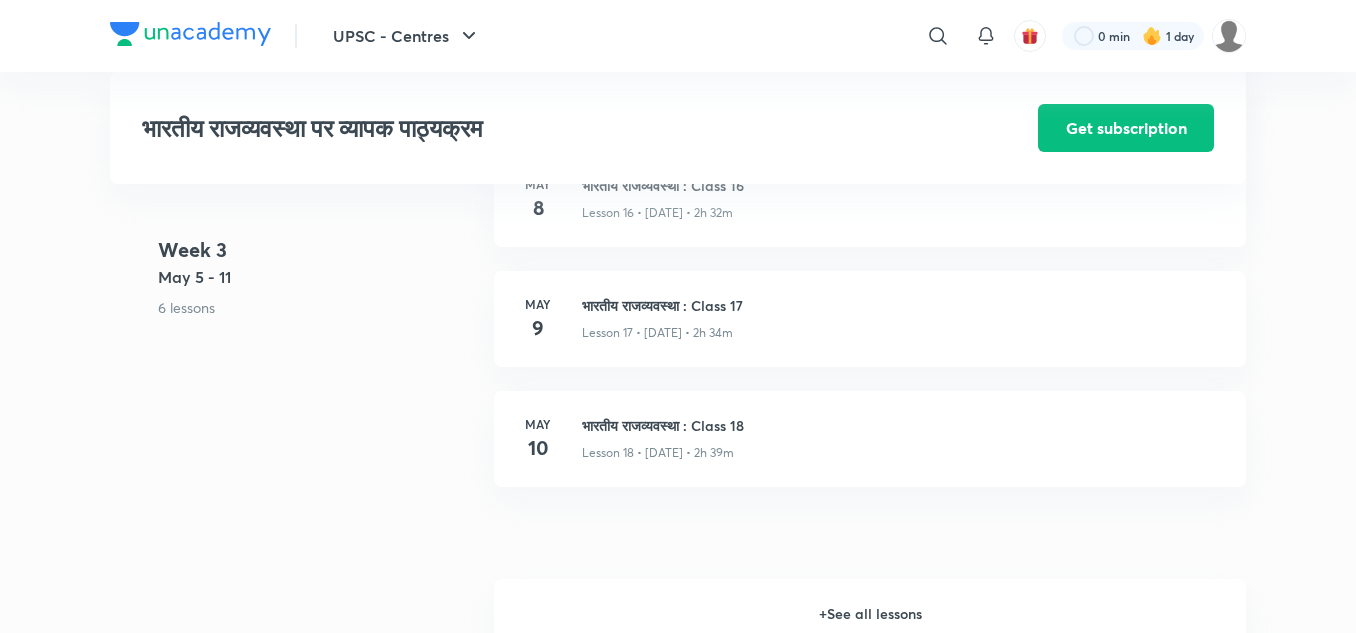 click on "+  See all lessons" at bounding box center (870, 614) 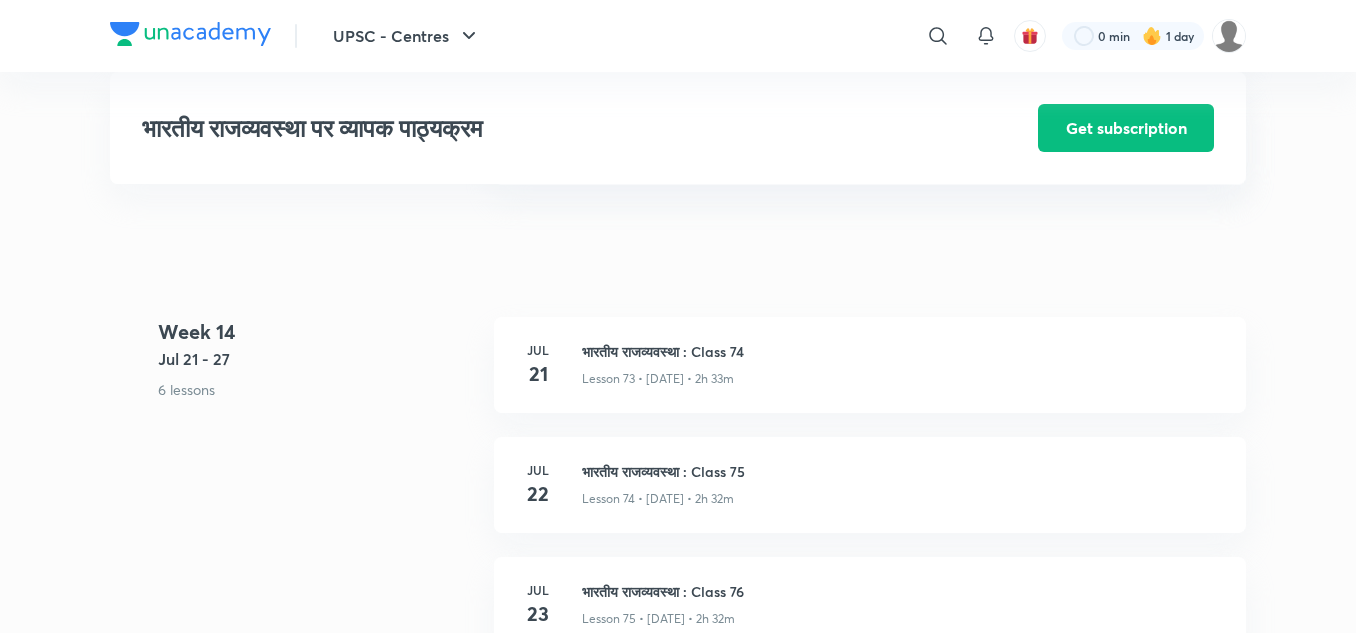 scroll, scrollTop: 10761, scrollLeft: 0, axis: vertical 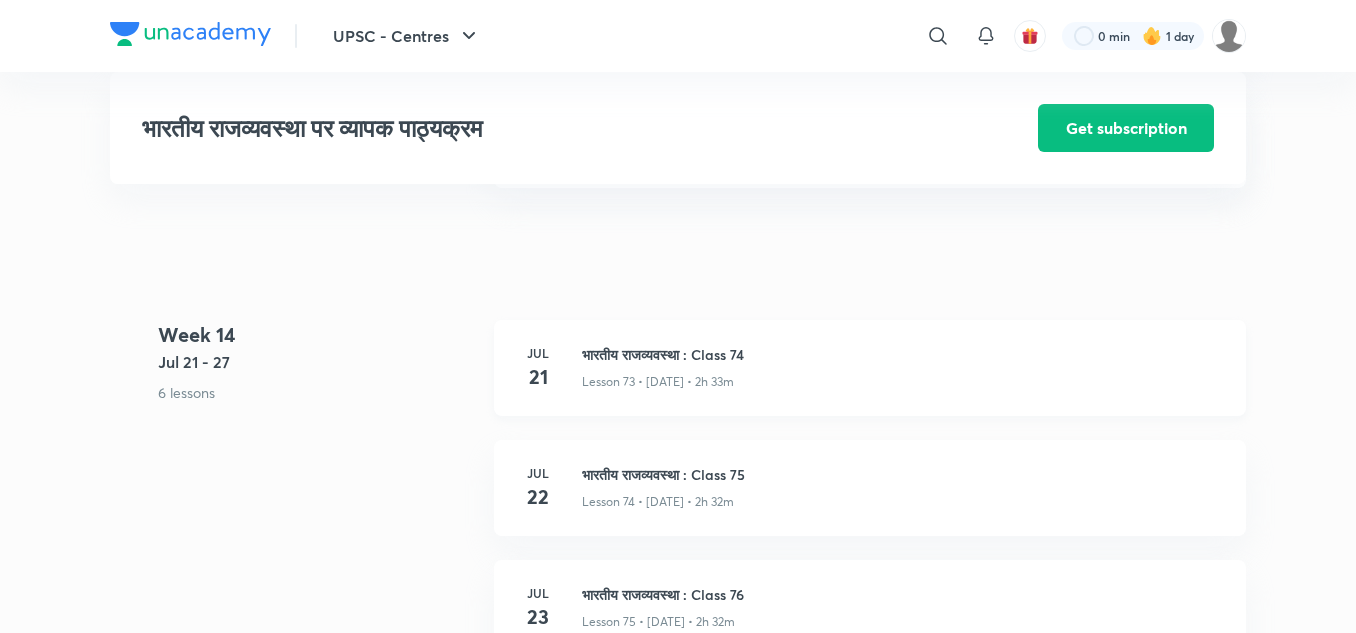 click on "भारतीय राजव्यवस्था : Class 74" at bounding box center (902, 354) 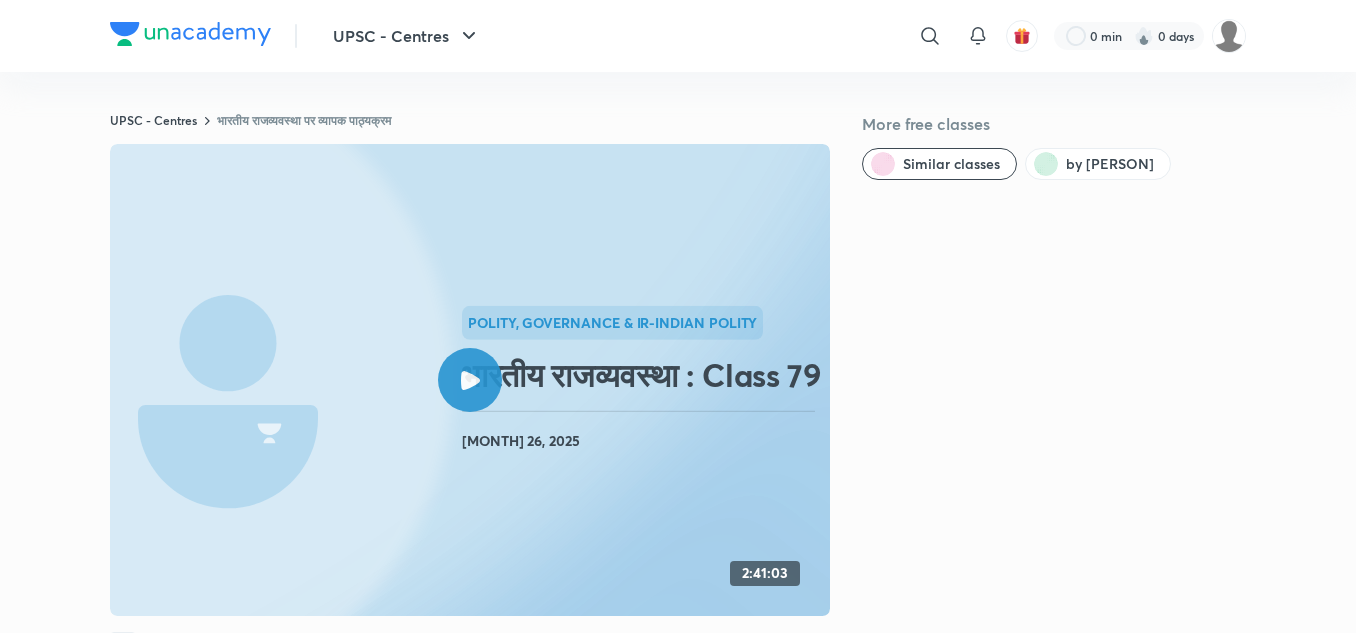 scroll, scrollTop: 0, scrollLeft: 0, axis: both 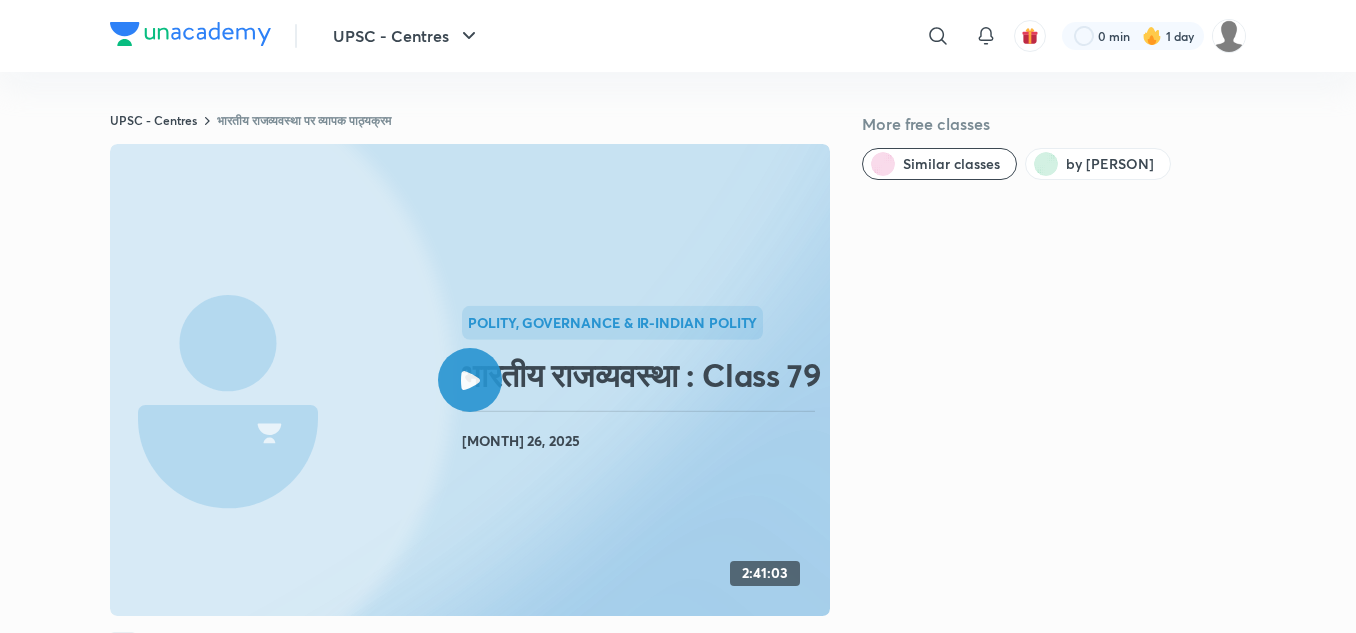 click at bounding box center [470, 380] 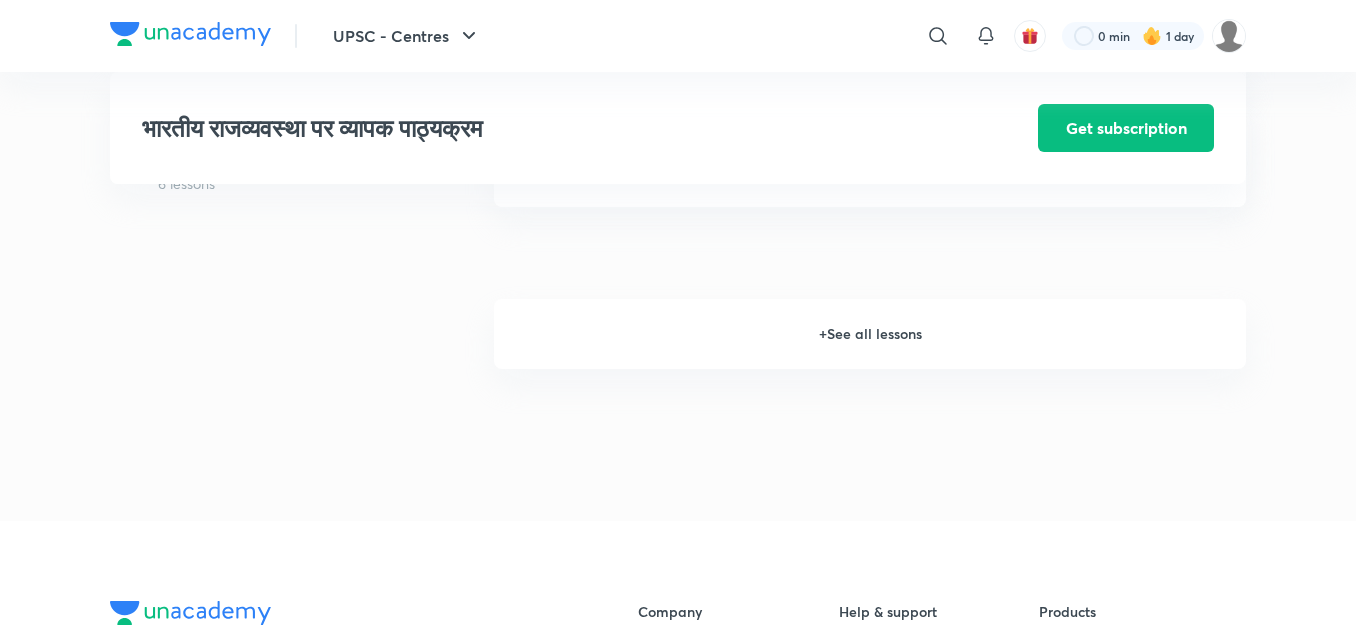 scroll, scrollTop: 3074, scrollLeft: 0, axis: vertical 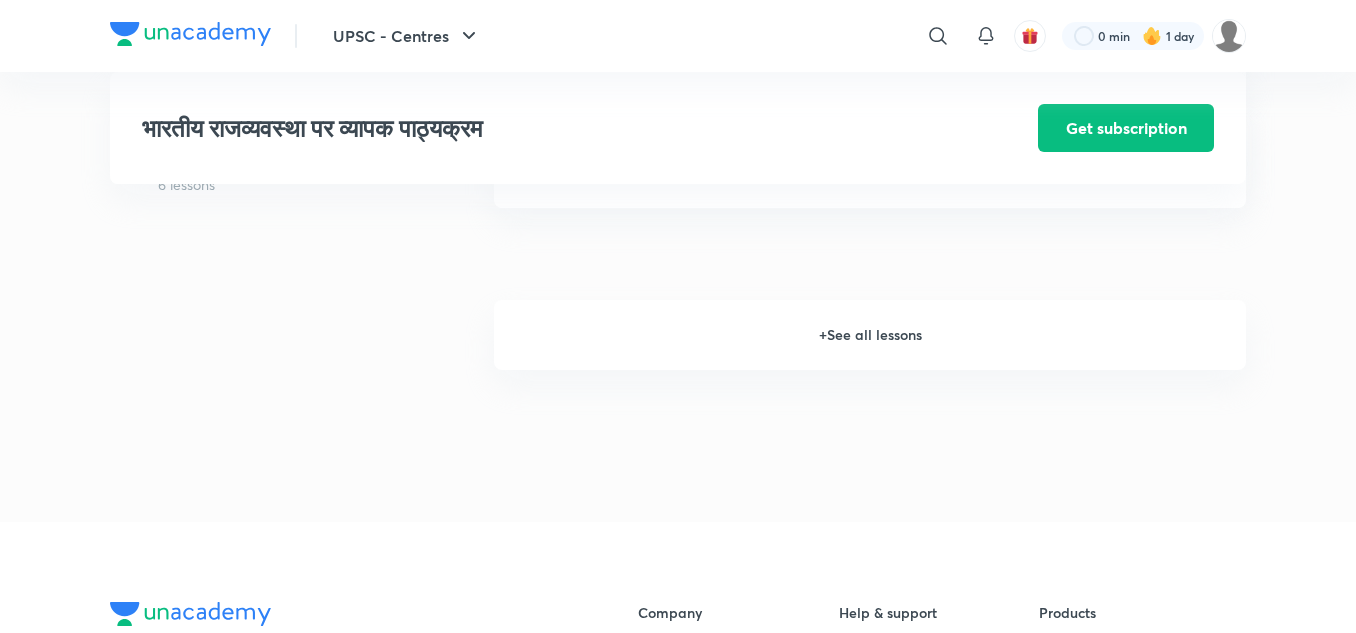 click on "+  See all lessons" at bounding box center (870, 335) 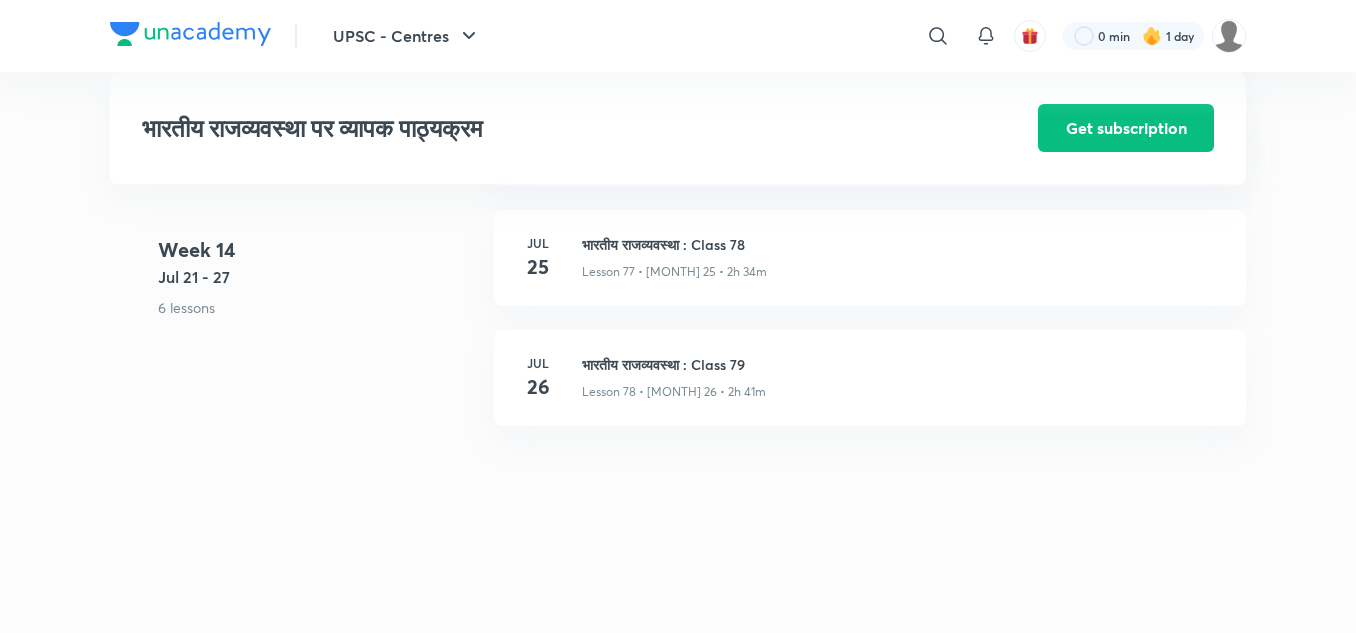scroll, scrollTop: 11362, scrollLeft: 0, axis: vertical 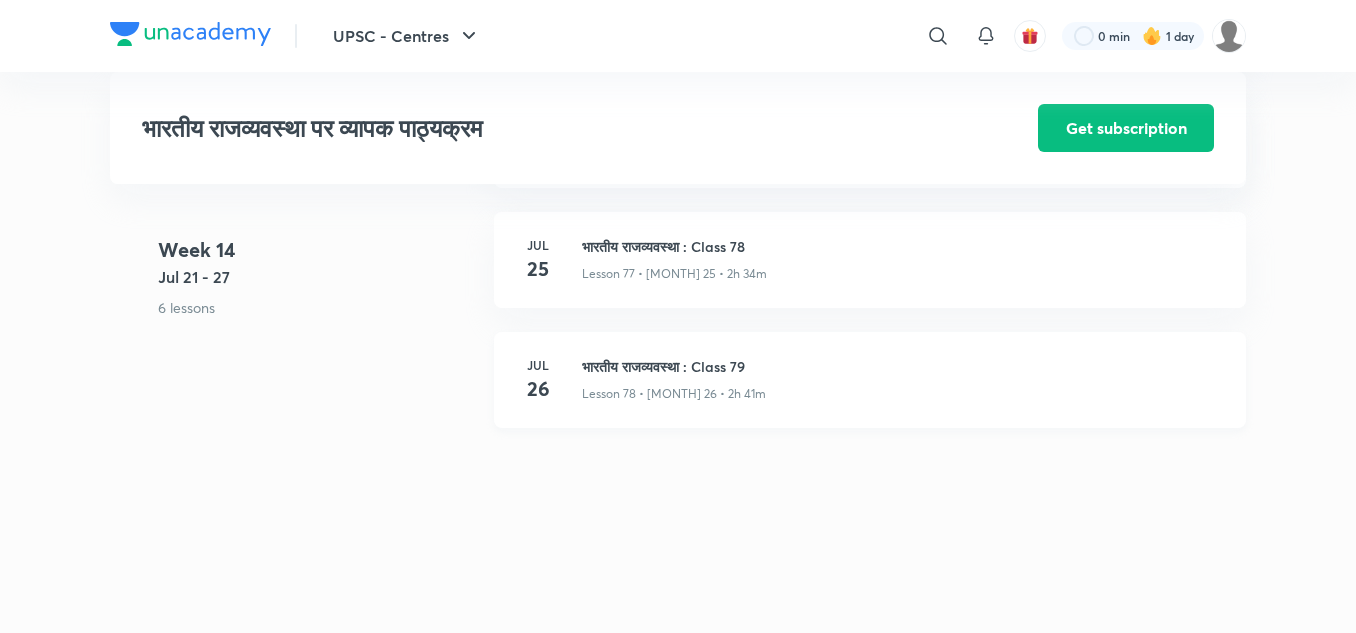 click on "भारतीय राजव्यवस्था : Class 79" at bounding box center [902, 366] 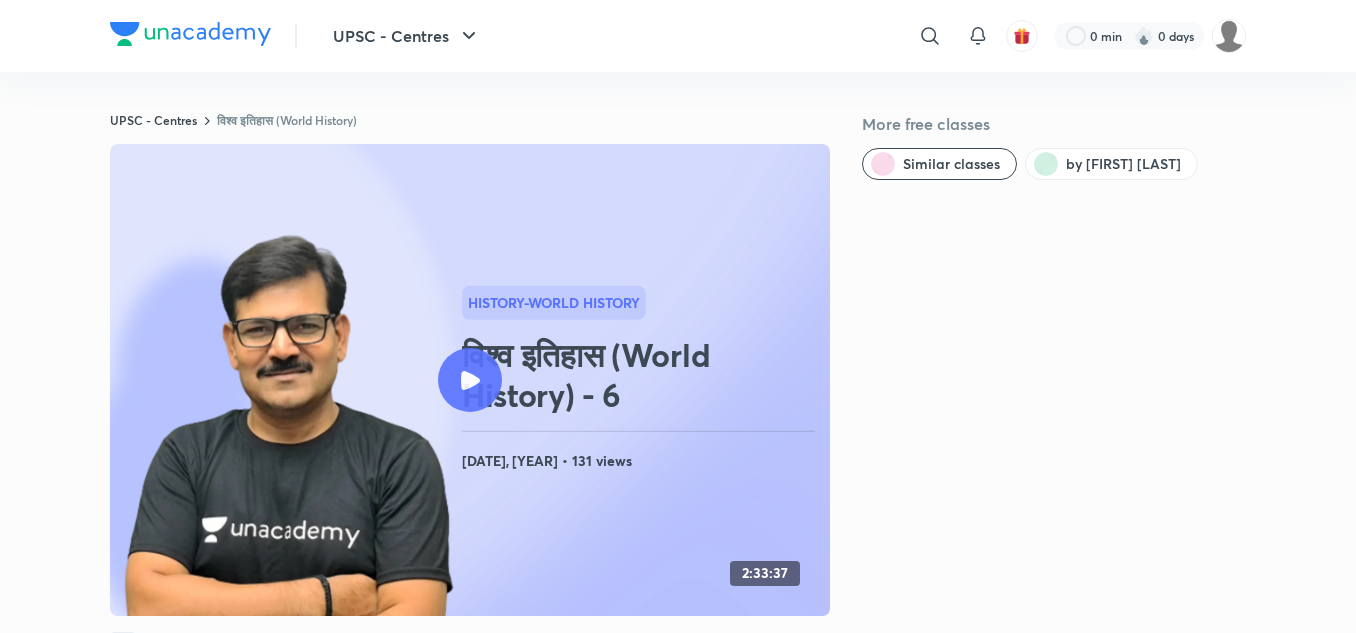 scroll, scrollTop: 0, scrollLeft: 0, axis: both 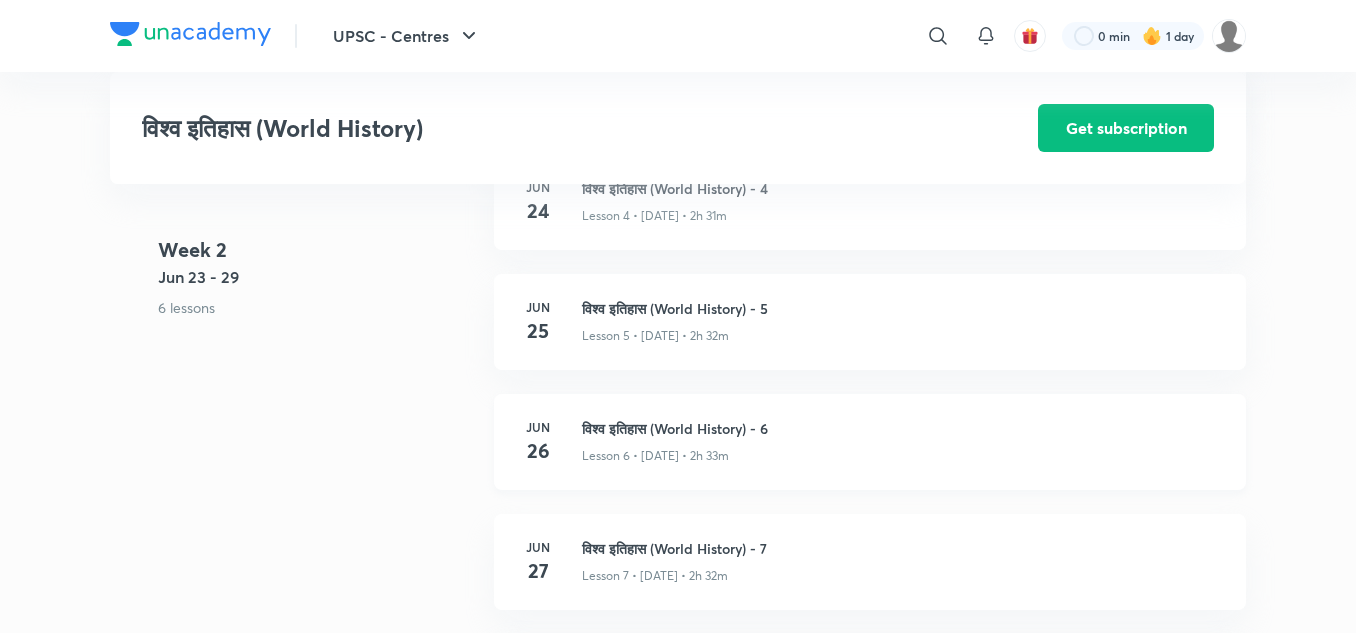 click on "विश्व इतिहास (World History) - 6" at bounding box center [902, 428] 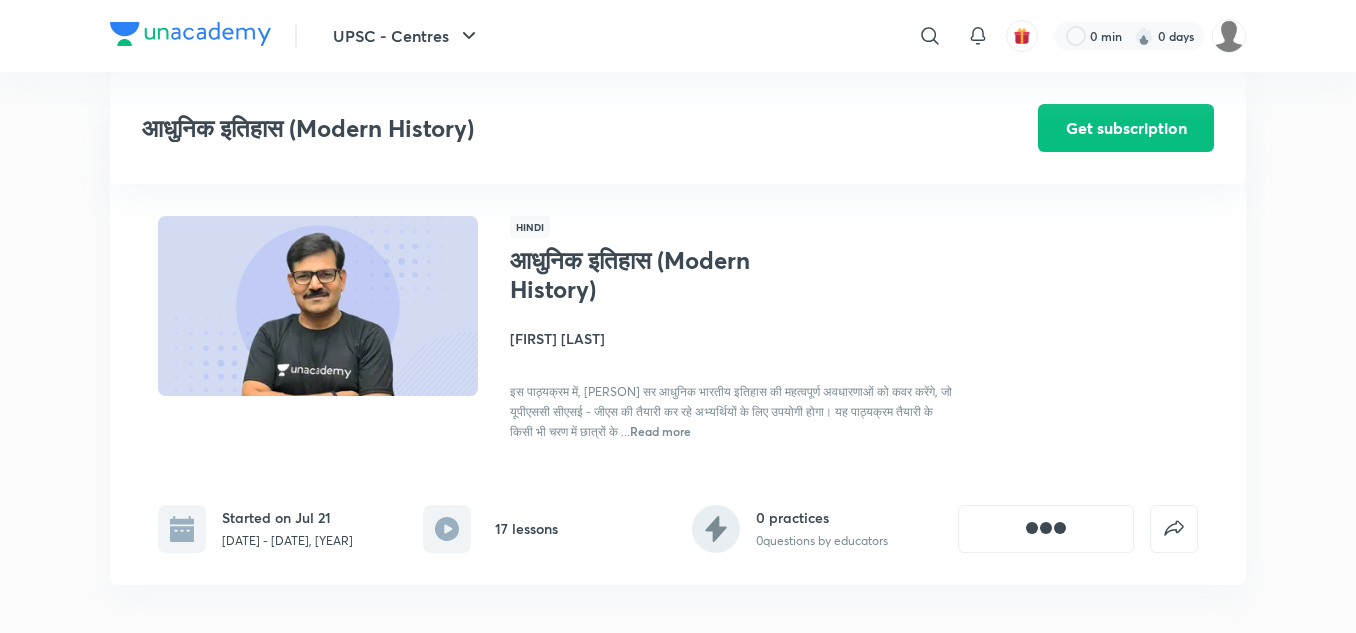 scroll, scrollTop: 2445, scrollLeft: 0, axis: vertical 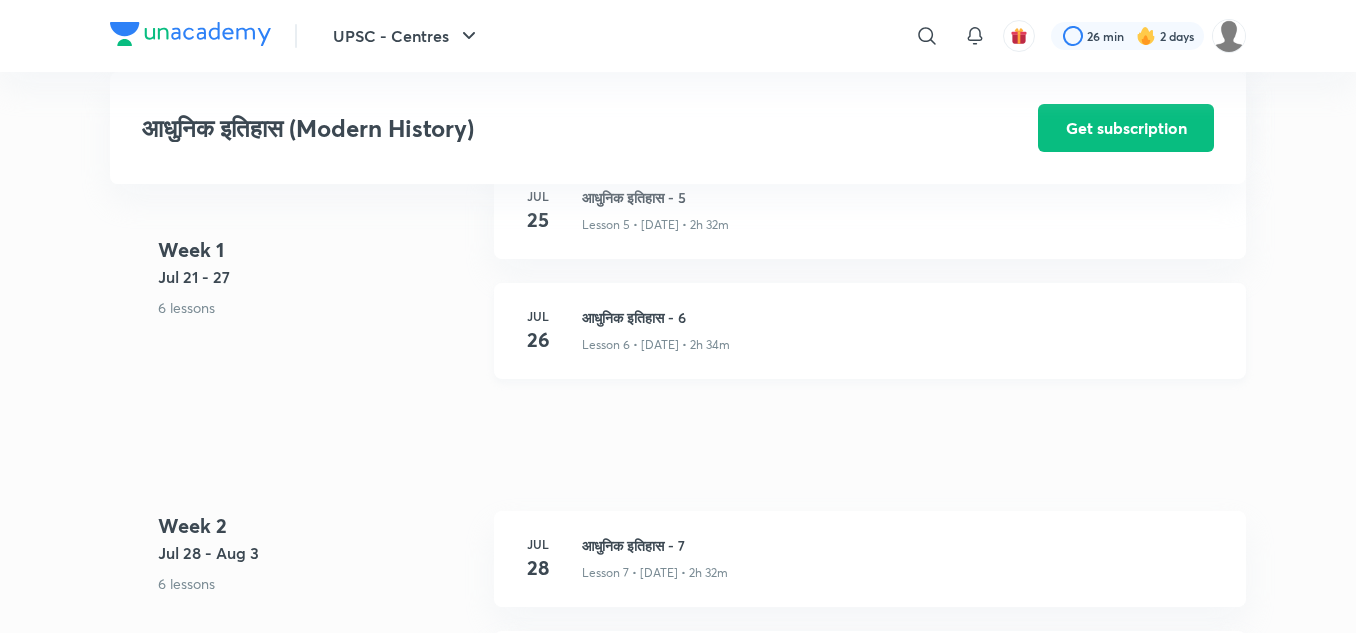 click on "आधुनिक इतिहास - 6" at bounding box center (902, 317) 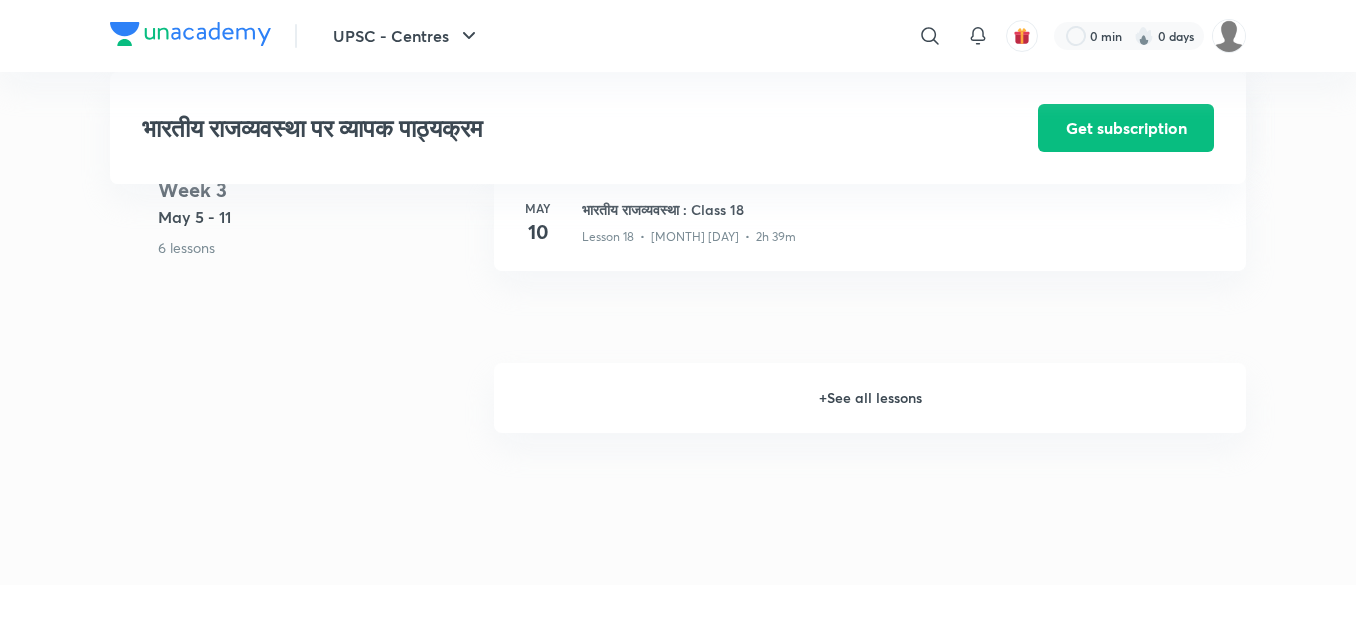 scroll, scrollTop: 0, scrollLeft: 0, axis: both 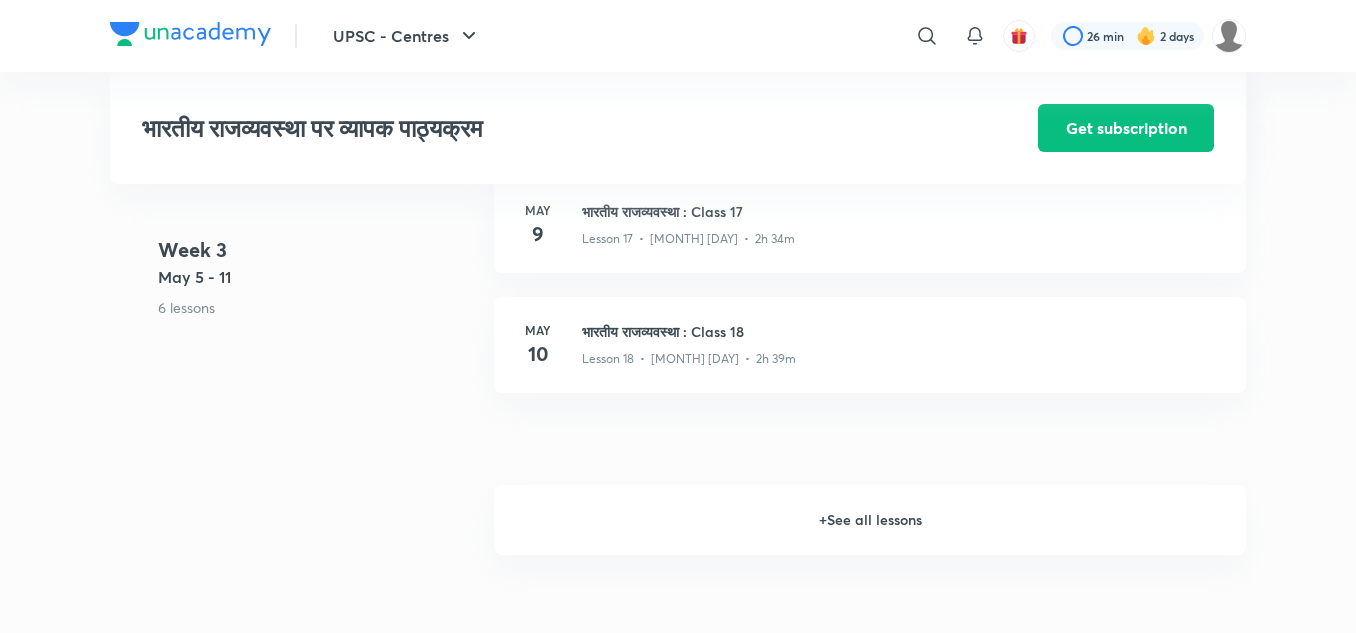 click on "+  See all lessons" at bounding box center (870, 520) 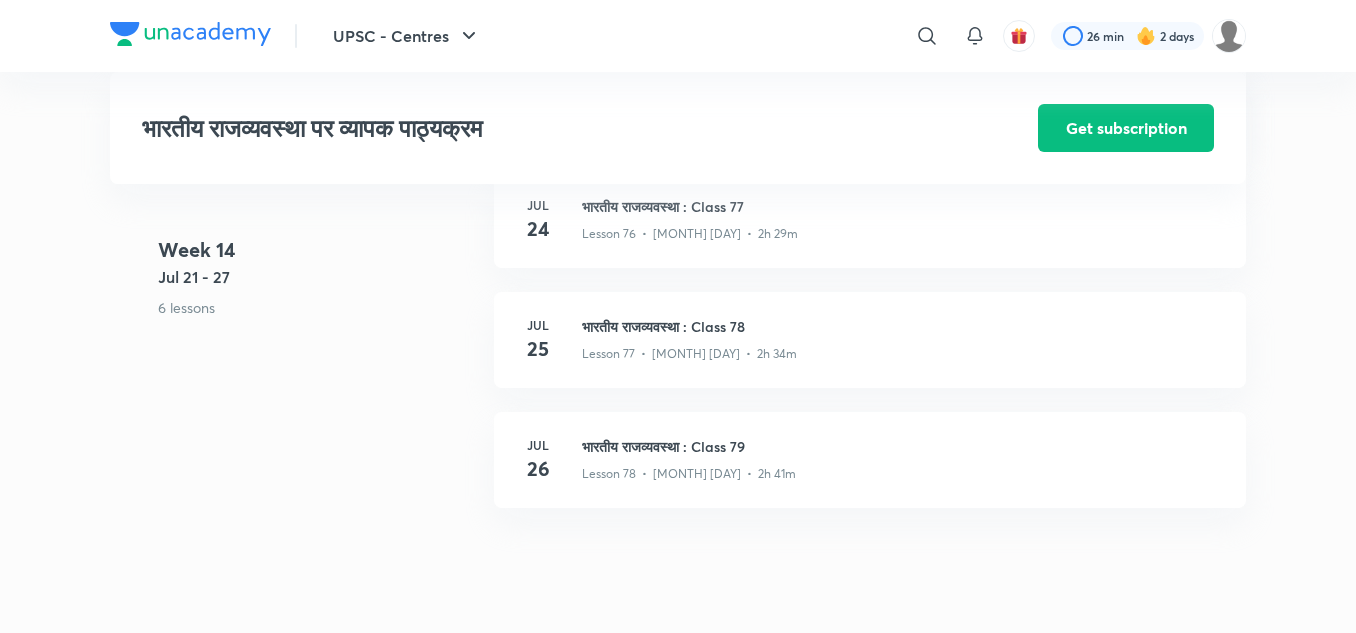 scroll, scrollTop: 11285, scrollLeft: 0, axis: vertical 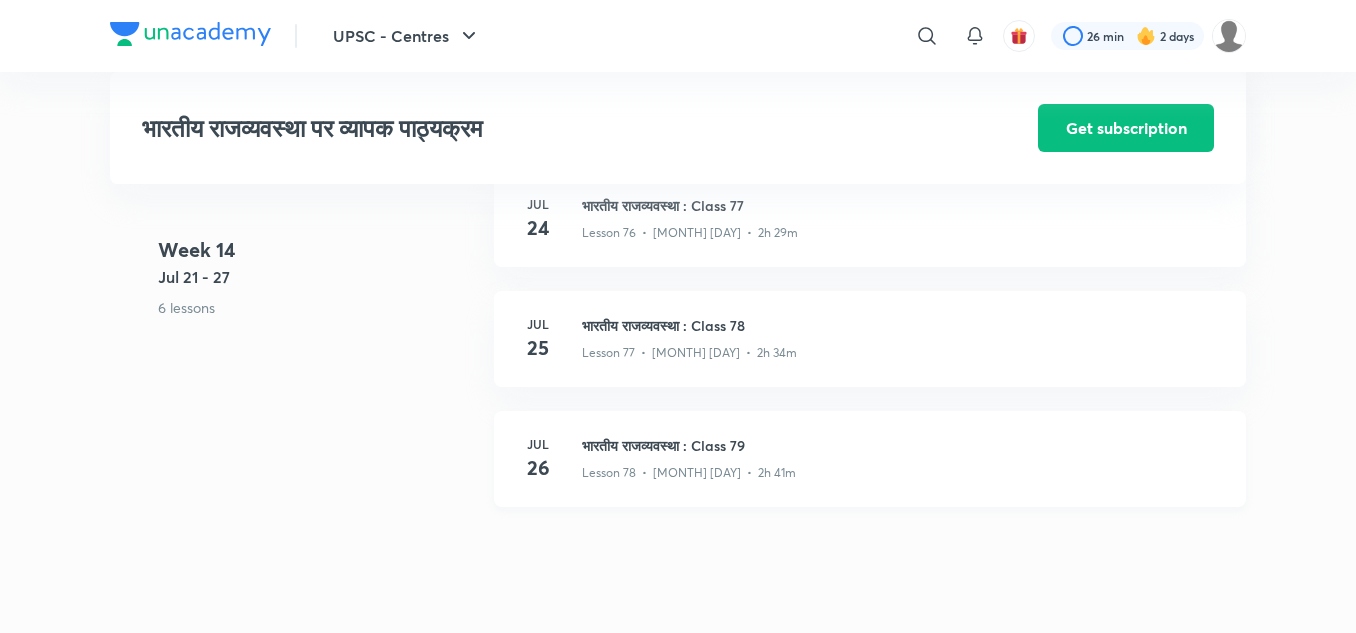 click on "भारतीय राजव्यवस्था : Class 79" at bounding box center (902, 445) 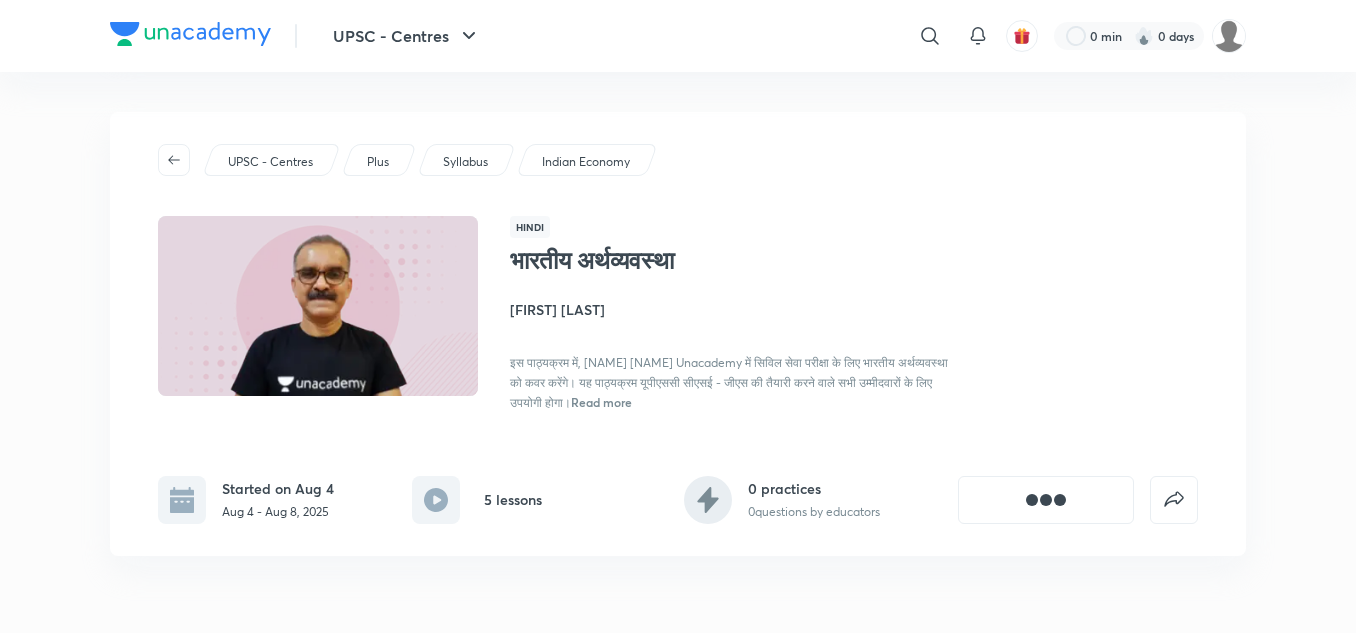 scroll, scrollTop: 0, scrollLeft: 0, axis: both 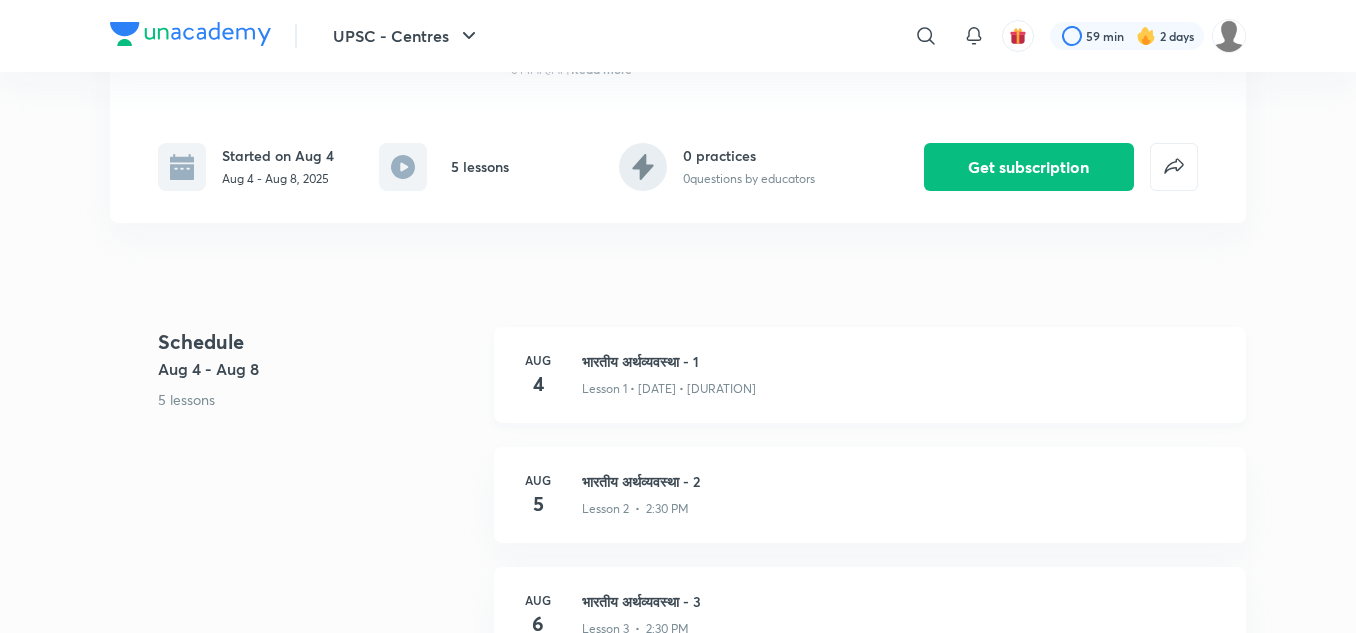 click on "भारतीय अर्थव्यवस्था - 1" at bounding box center (902, 361) 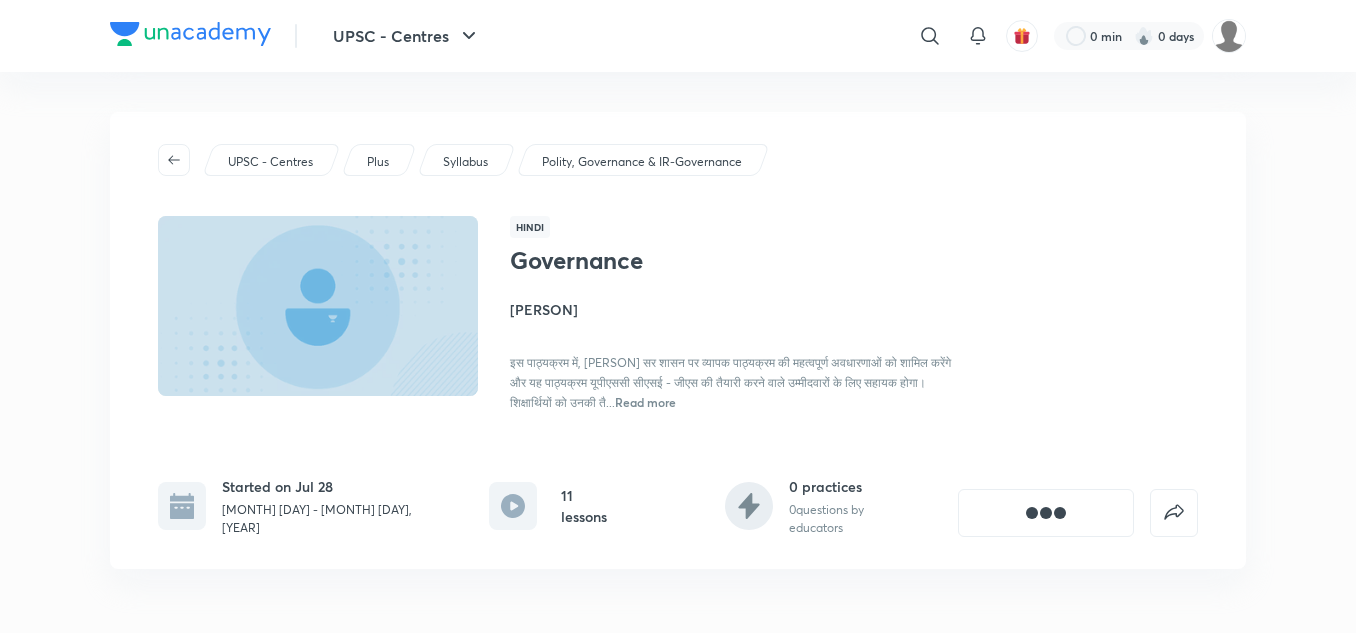scroll, scrollTop: 0, scrollLeft: 0, axis: both 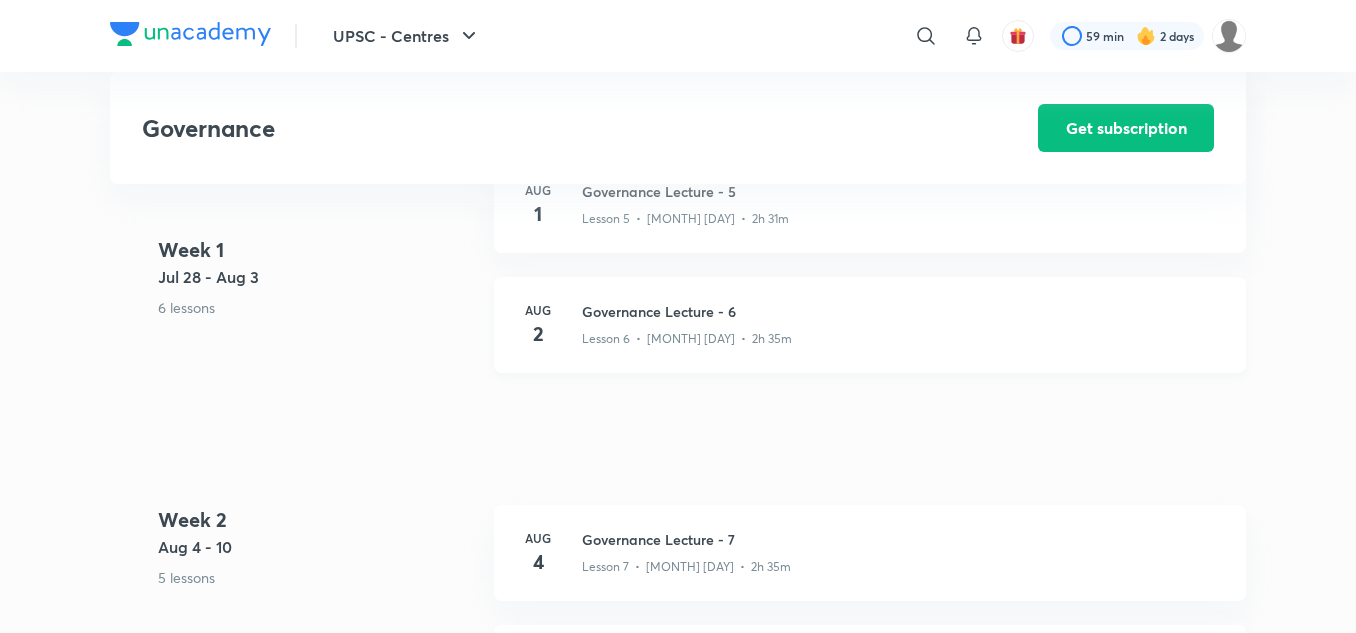 click on "Governance Lecture - 6" at bounding box center (902, -517) 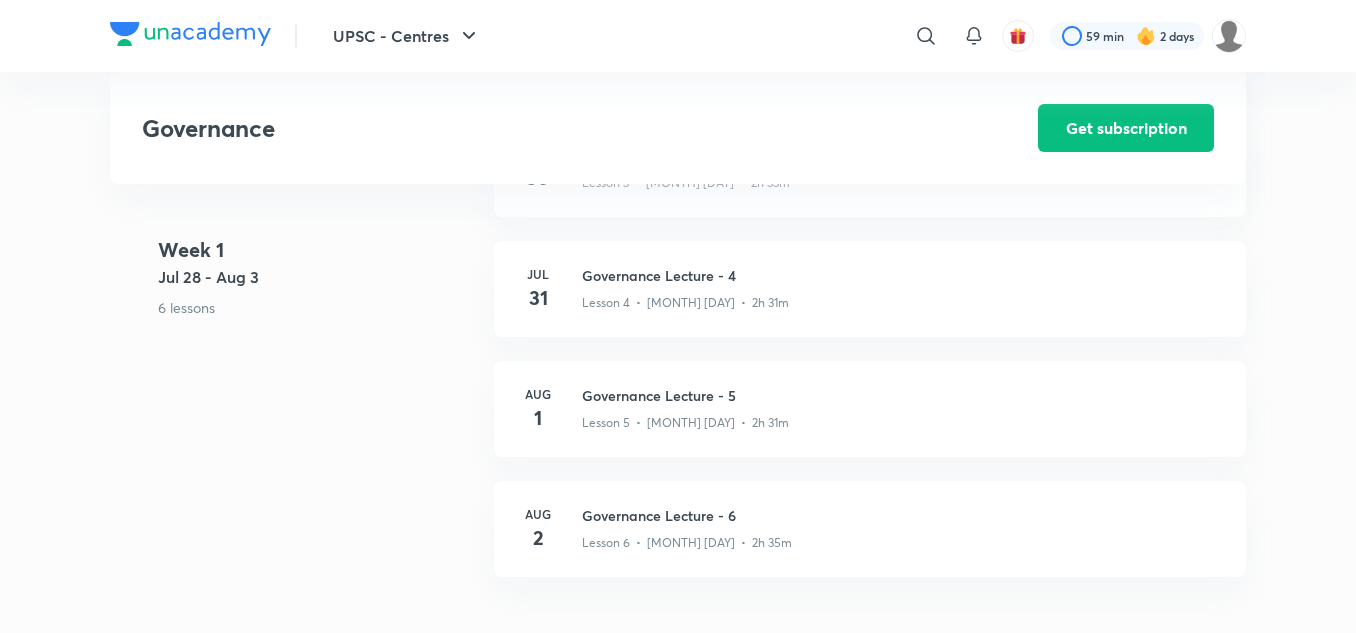 scroll, scrollTop: 1021, scrollLeft: 0, axis: vertical 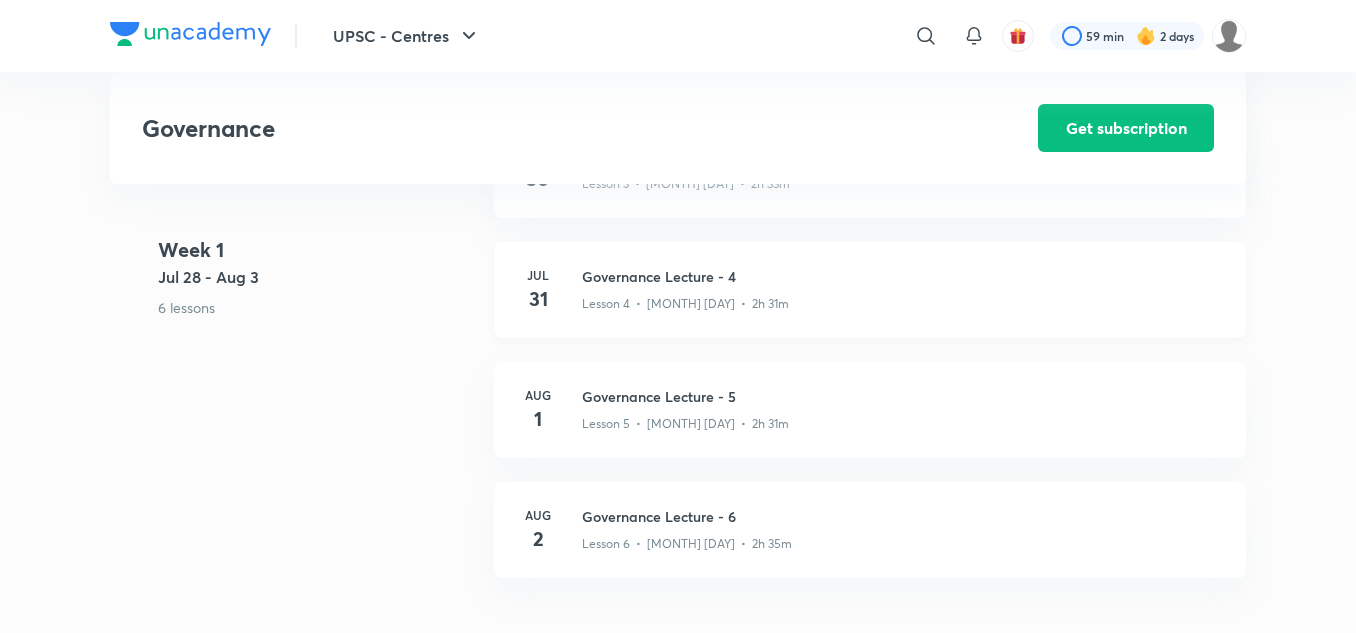 click on "Governance Lecture - 4" at bounding box center [902, 276] 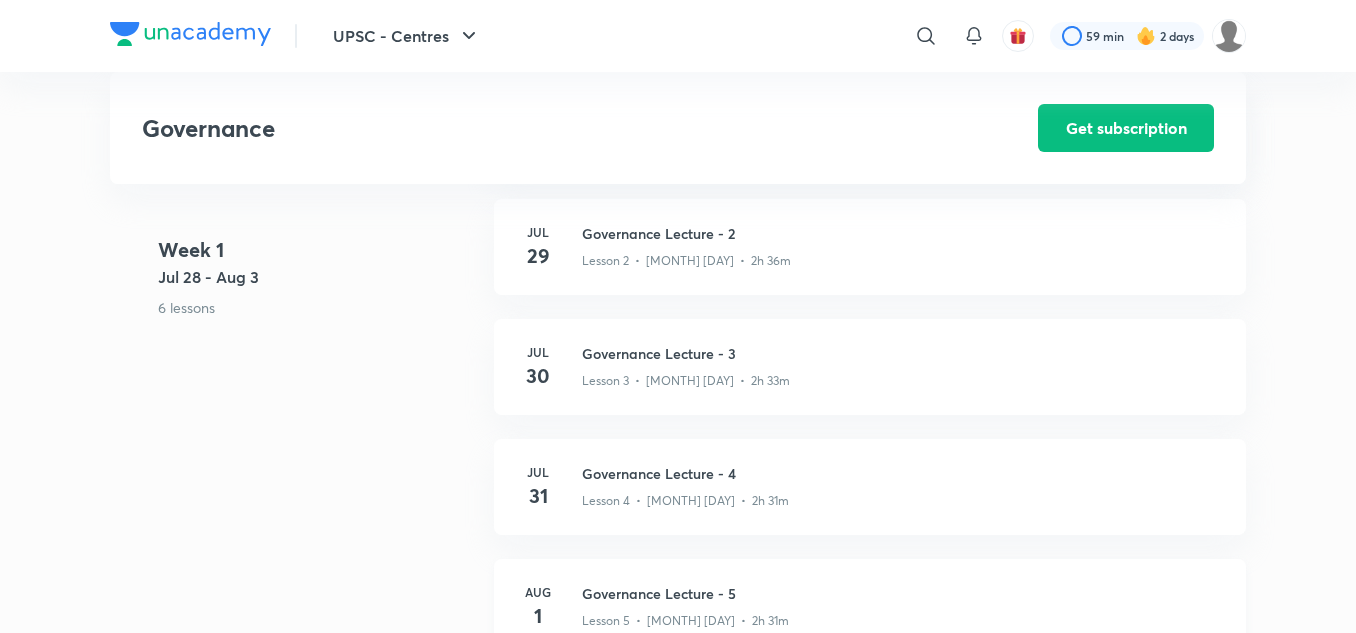 scroll, scrollTop: 815, scrollLeft: 0, axis: vertical 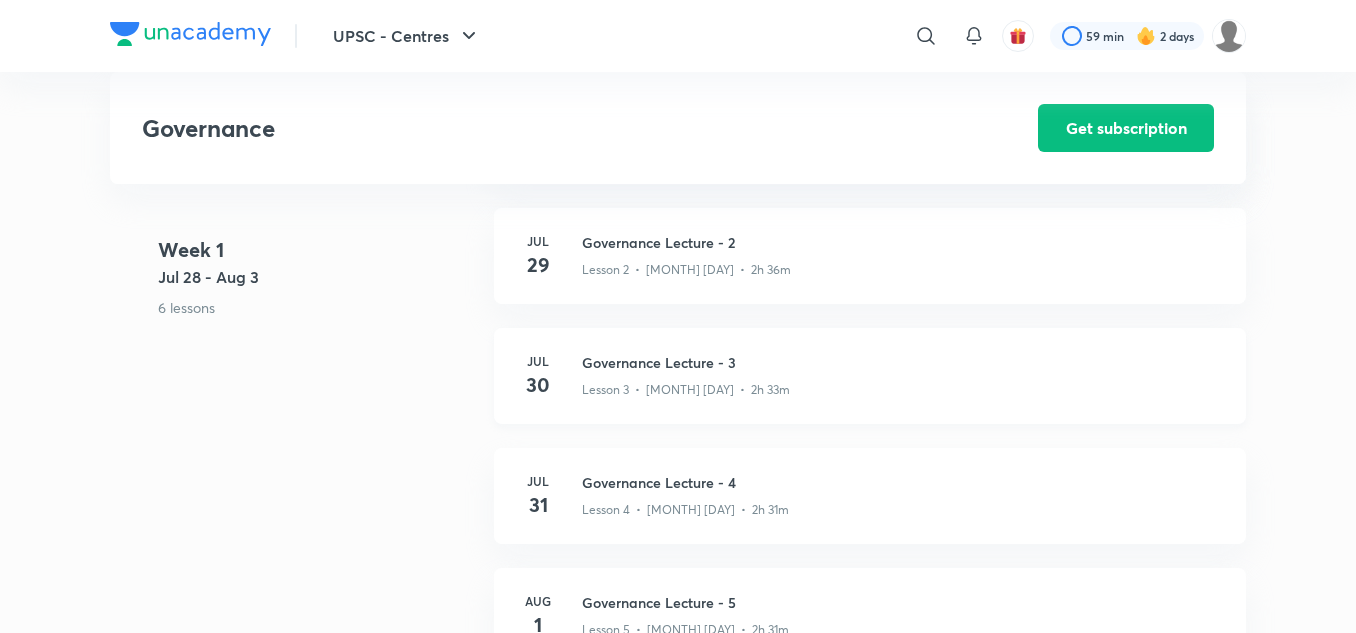click on "Governance Lecture - 3" at bounding box center [902, 362] 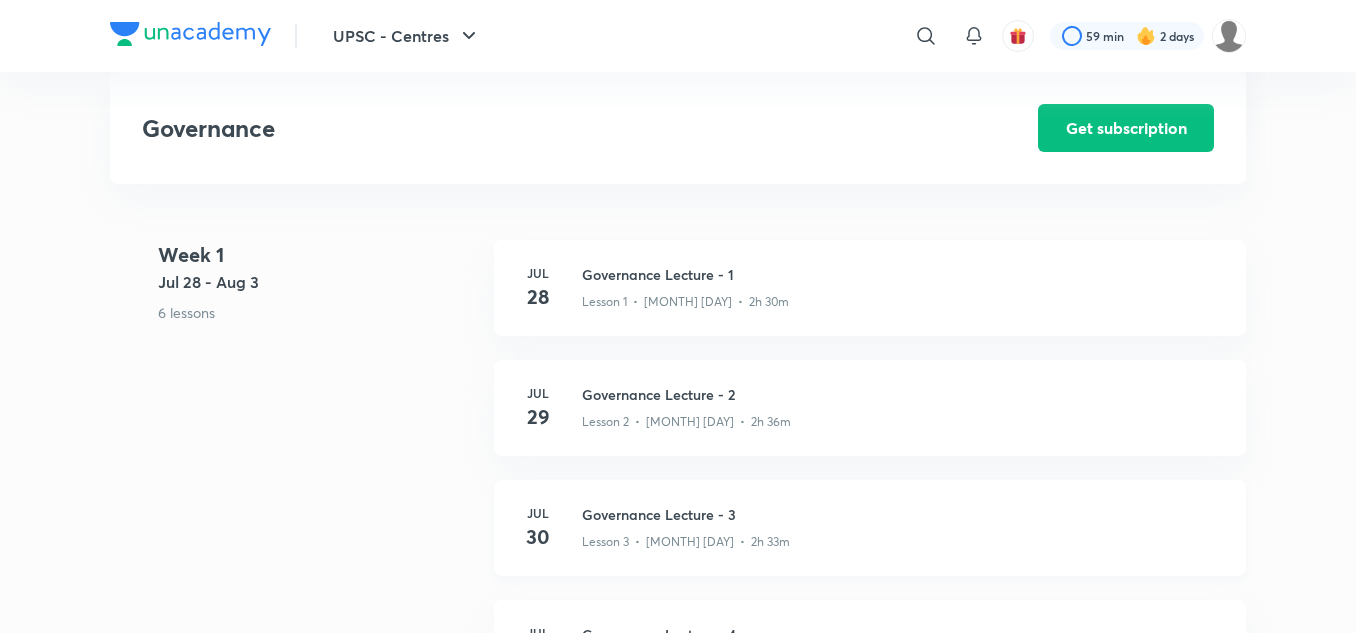 scroll, scrollTop: 662, scrollLeft: 0, axis: vertical 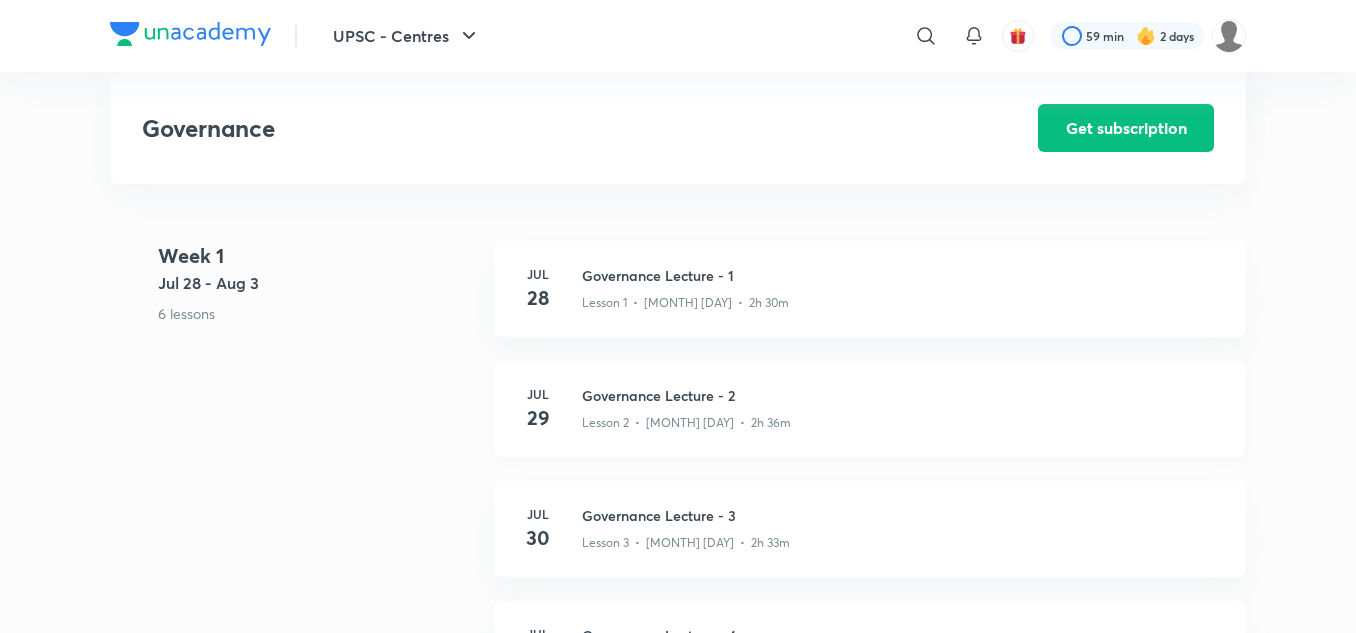 click on "Governance Lecture - 2" at bounding box center [902, 395] 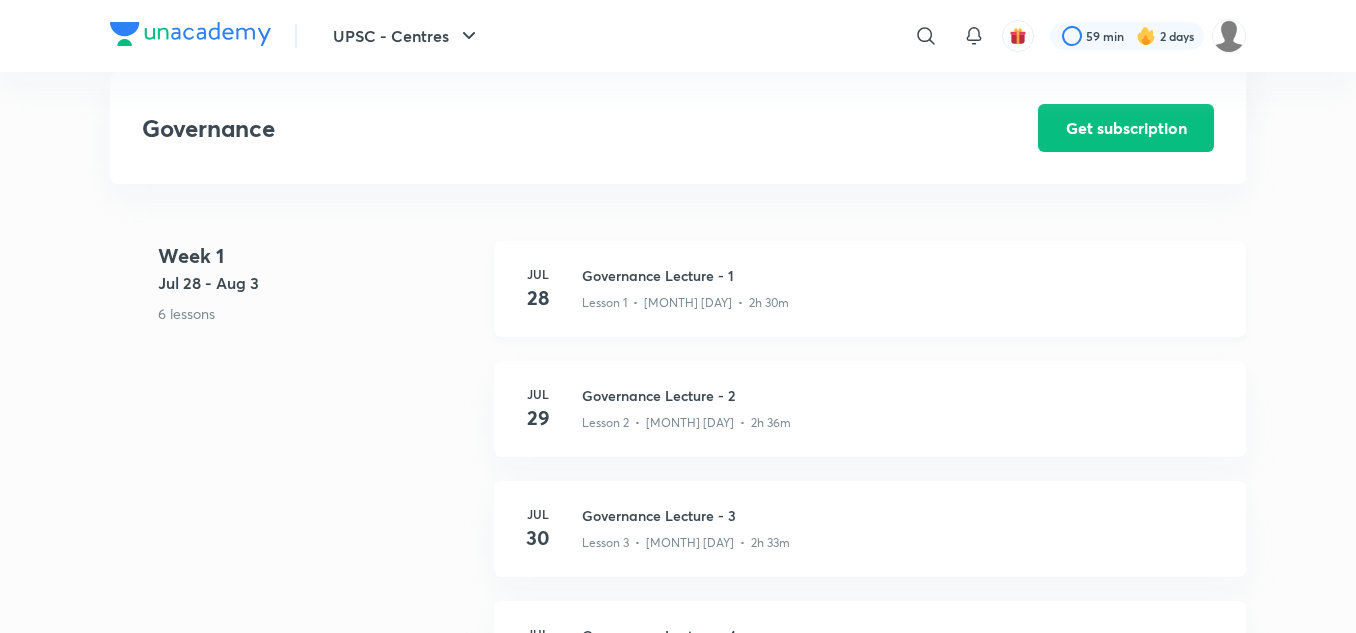 click on "Governance Lecture - 1" at bounding box center [902, 275] 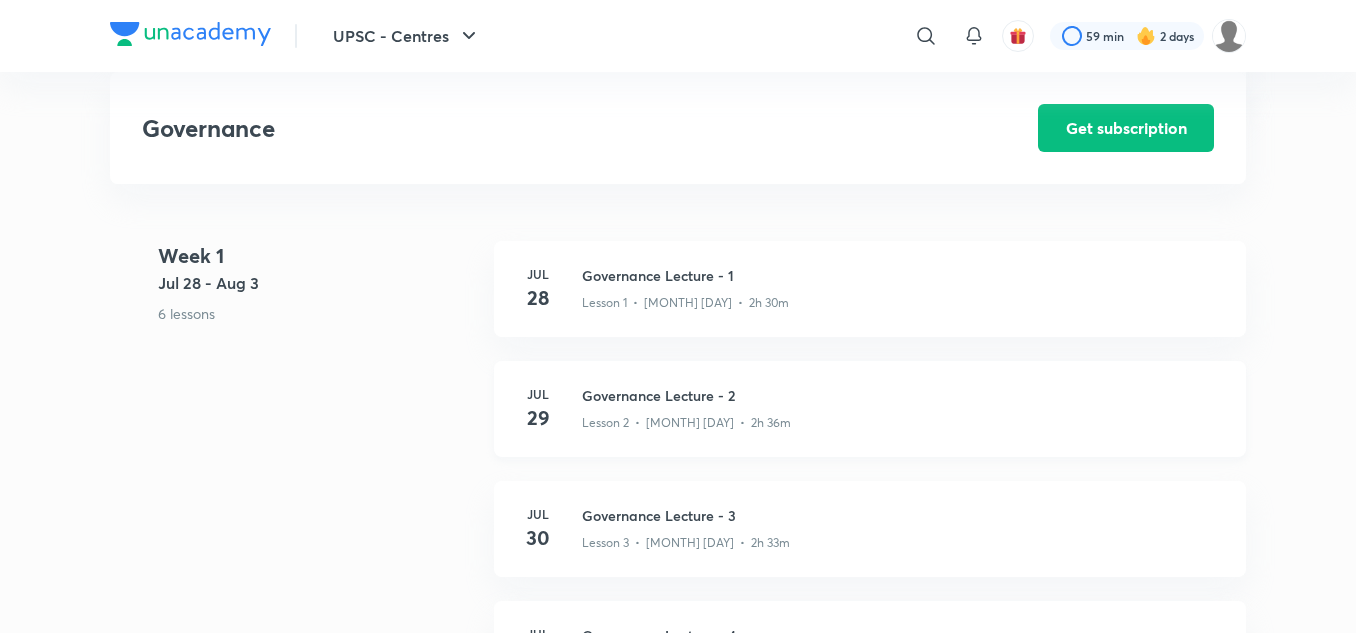 click on "Governance Lecture - 2" at bounding box center [902, 395] 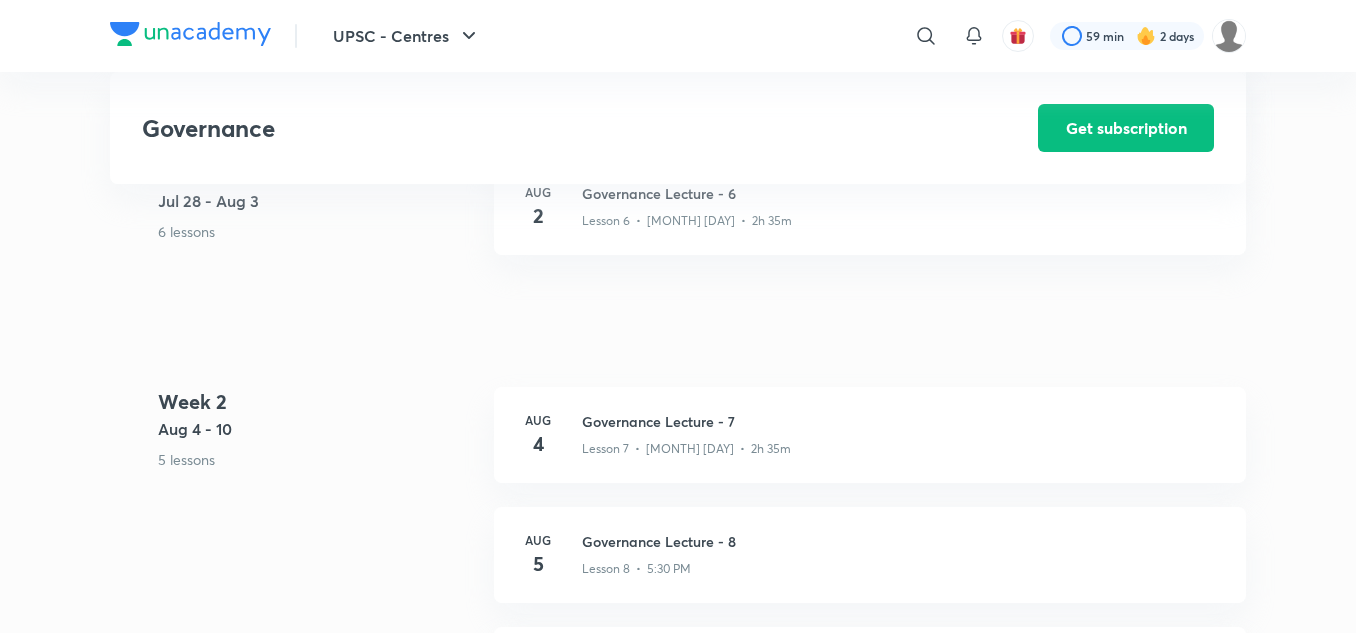 scroll, scrollTop: 1348, scrollLeft: 0, axis: vertical 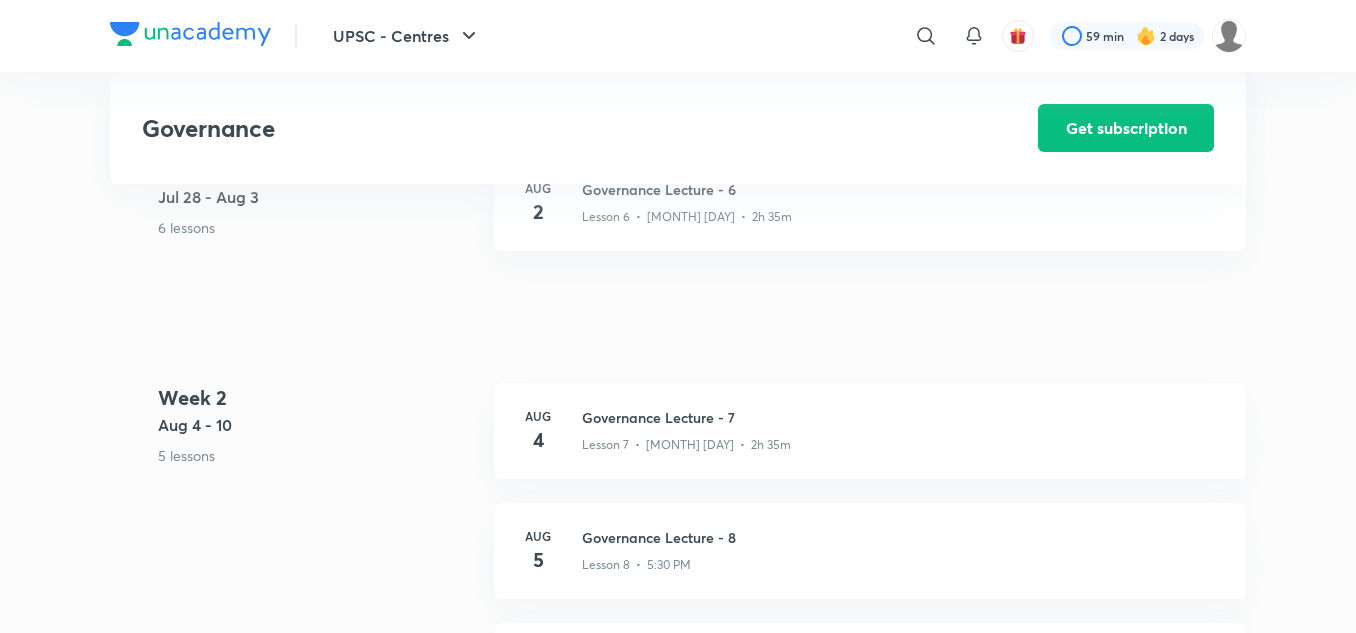 click on "Governance Lecture - 7" at bounding box center (902, 417) 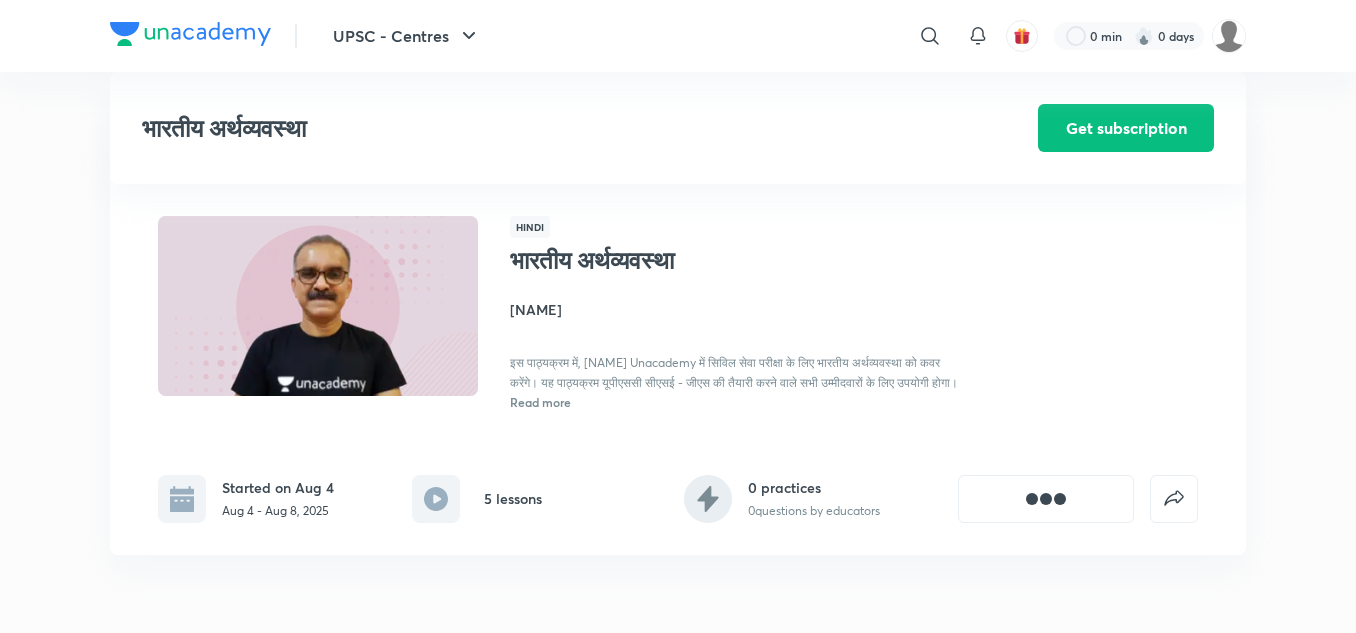 scroll, scrollTop: 408, scrollLeft: 0, axis: vertical 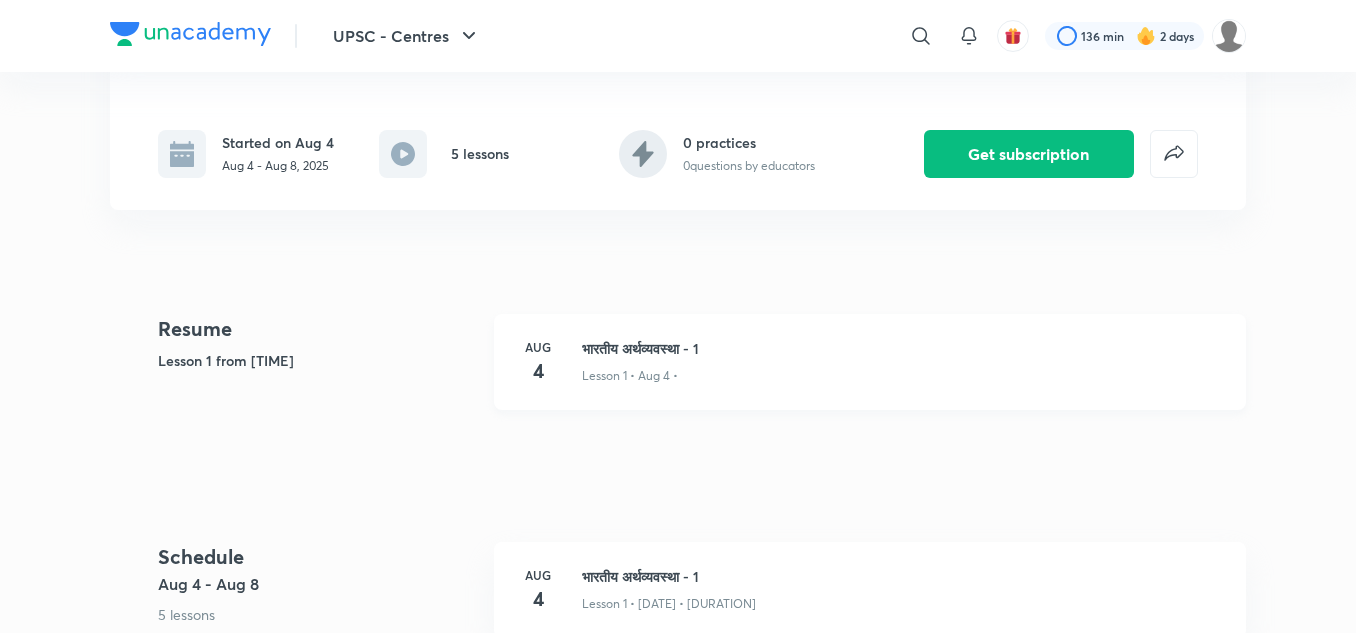 click on "भारतीय अर्थव्यवस्था - 1" at bounding box center [902, 348] 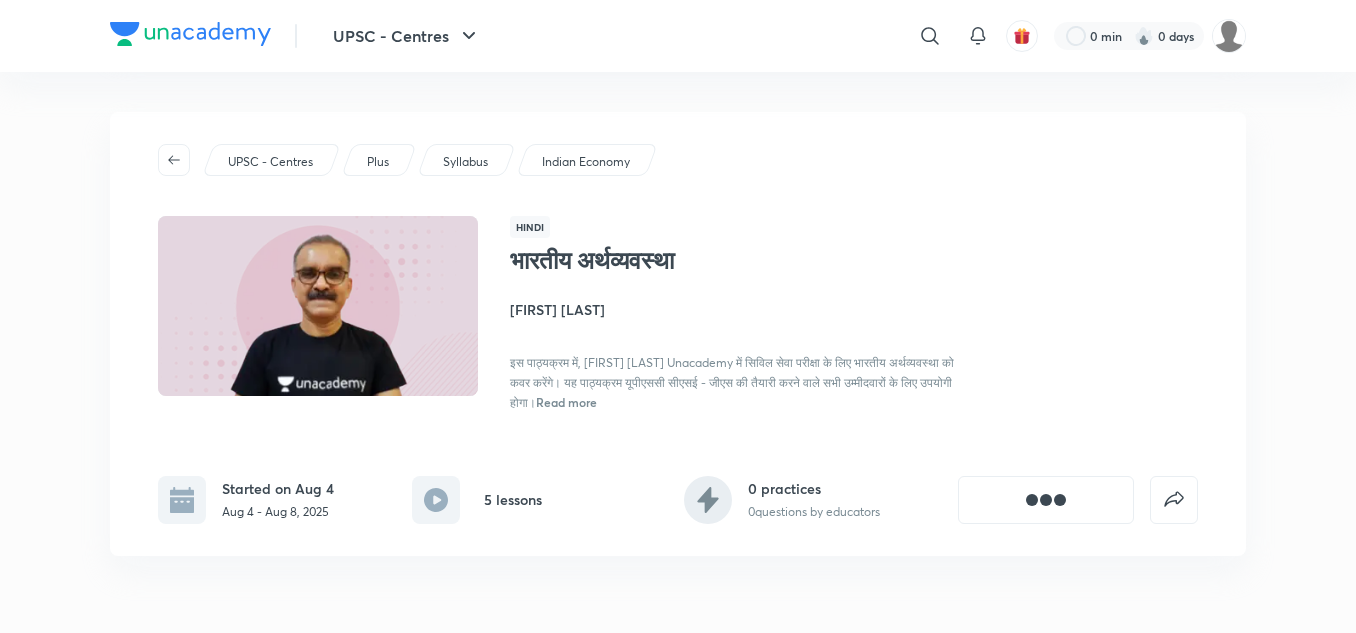 scroll, scrollTop: 0, scrollLeft: 0, axis: both 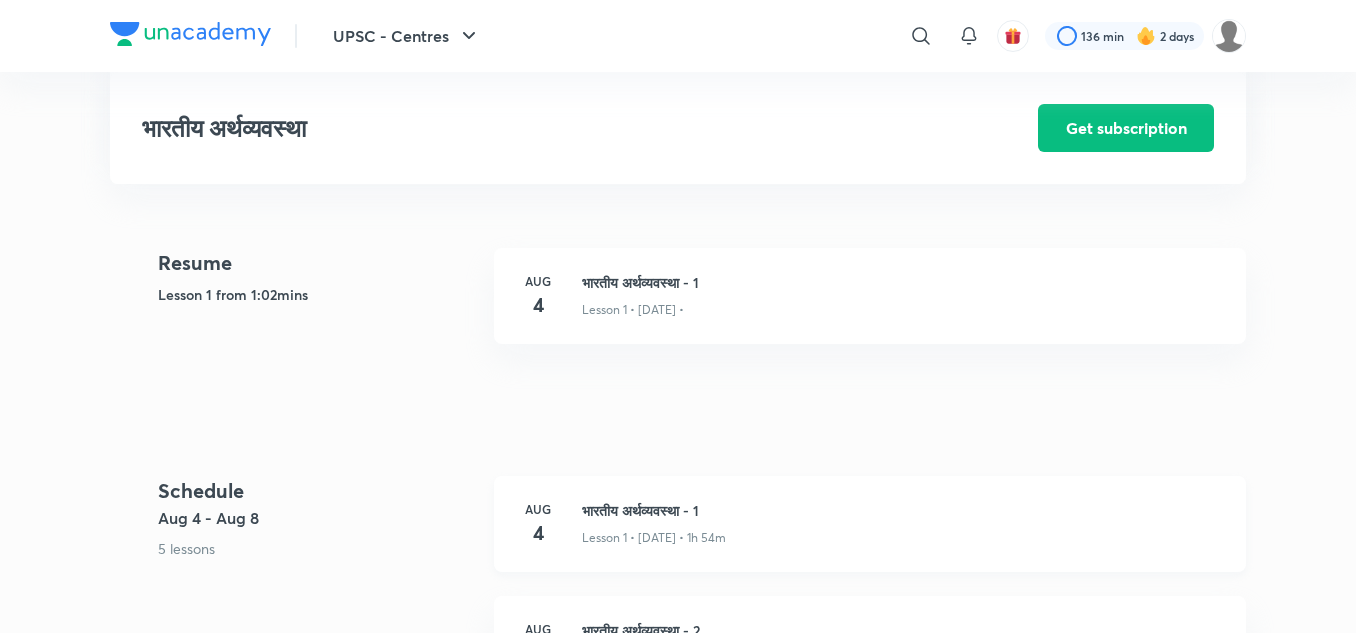 click on "भारतीय अर्थव्यवस्था - 1" at bounding box center (902, 282) 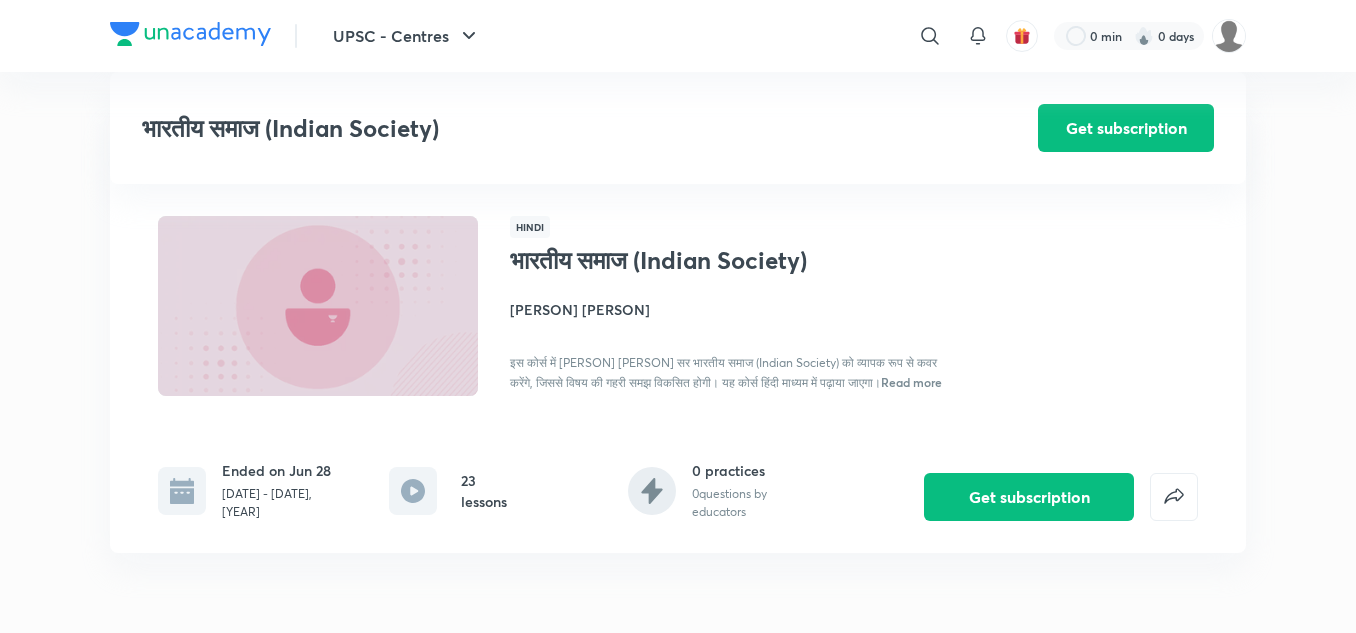 scroll, scrollTop: 3146, scrollLeft: 0, axis: vertical 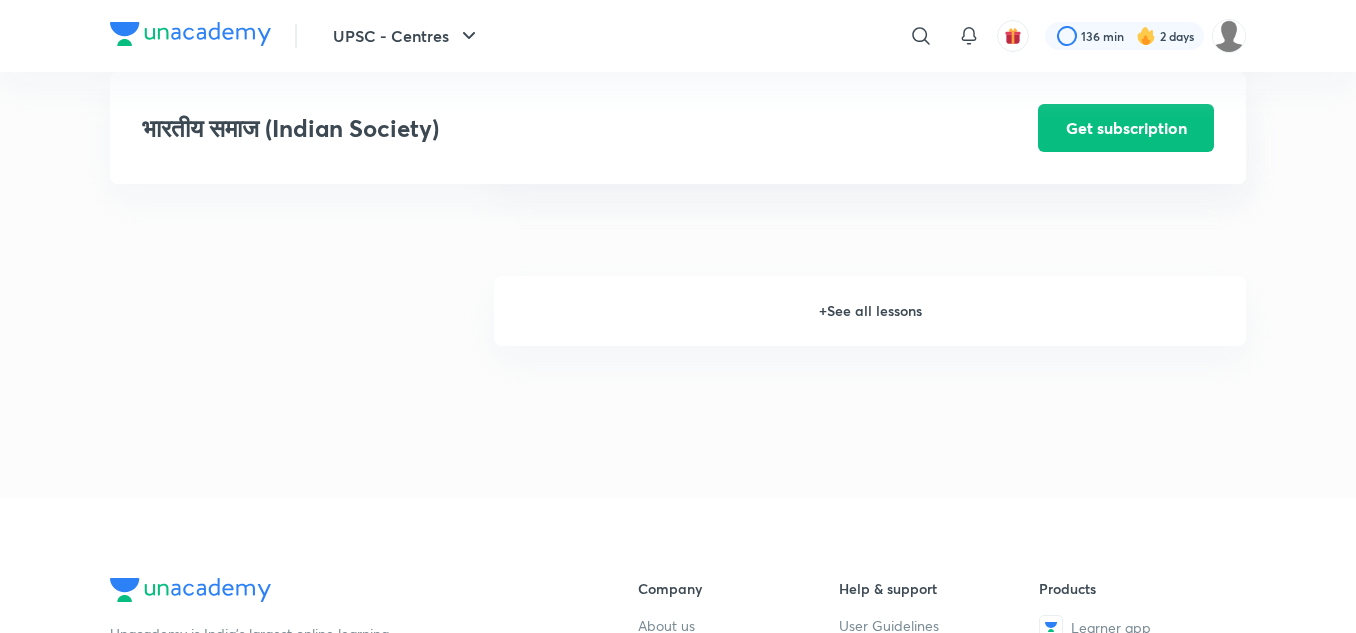 click on "+  See all lessons" at bounding box center (870, 311) 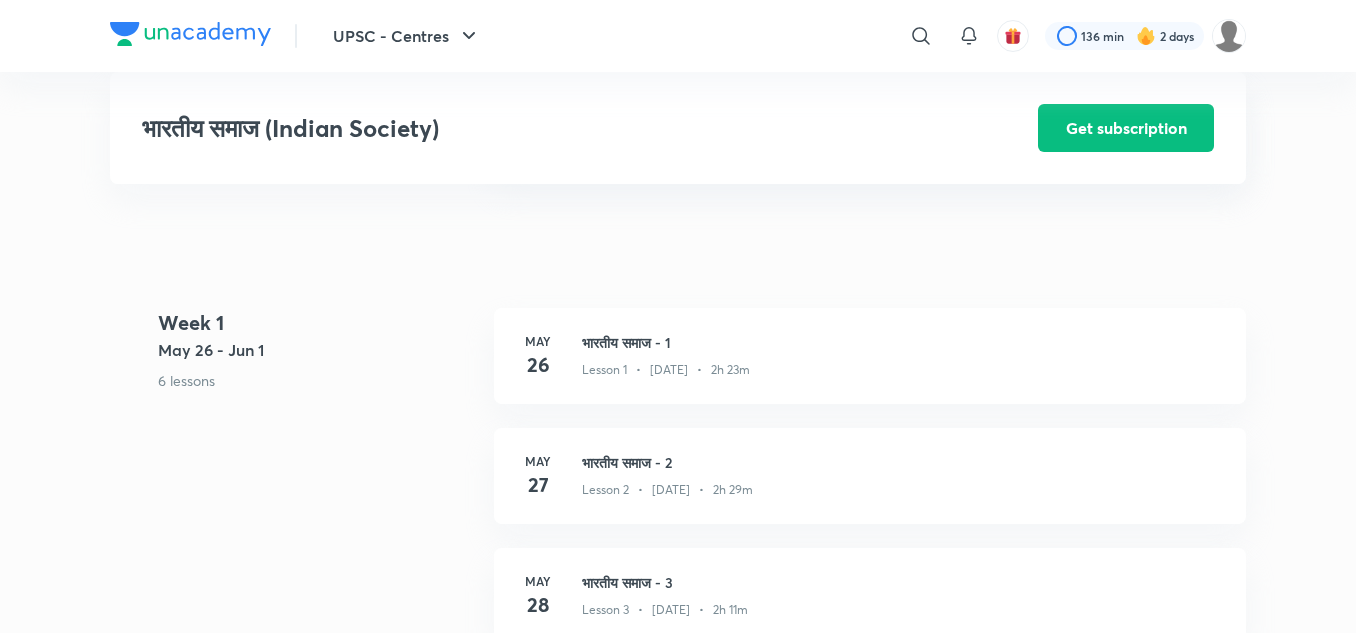 scroll, scrollTop: 667, scrollLeft: 0, axis: vertical 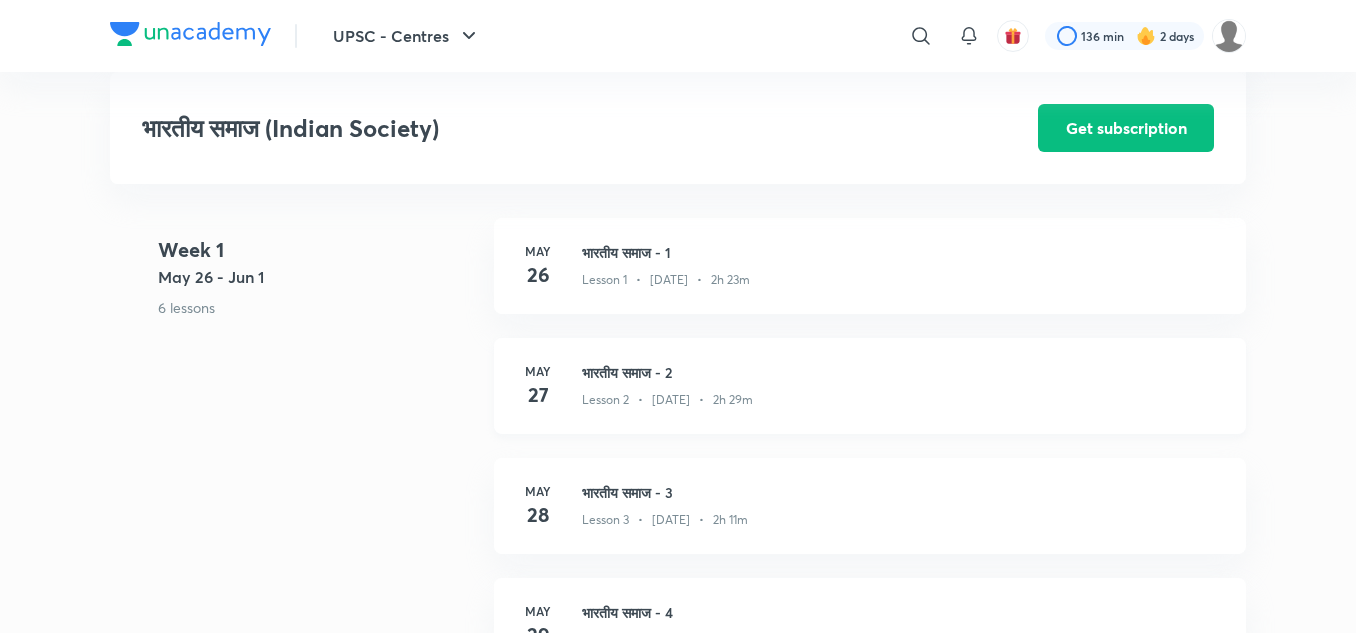 click on "भारतीय समाज - 2" at bounding box center (902, 372) 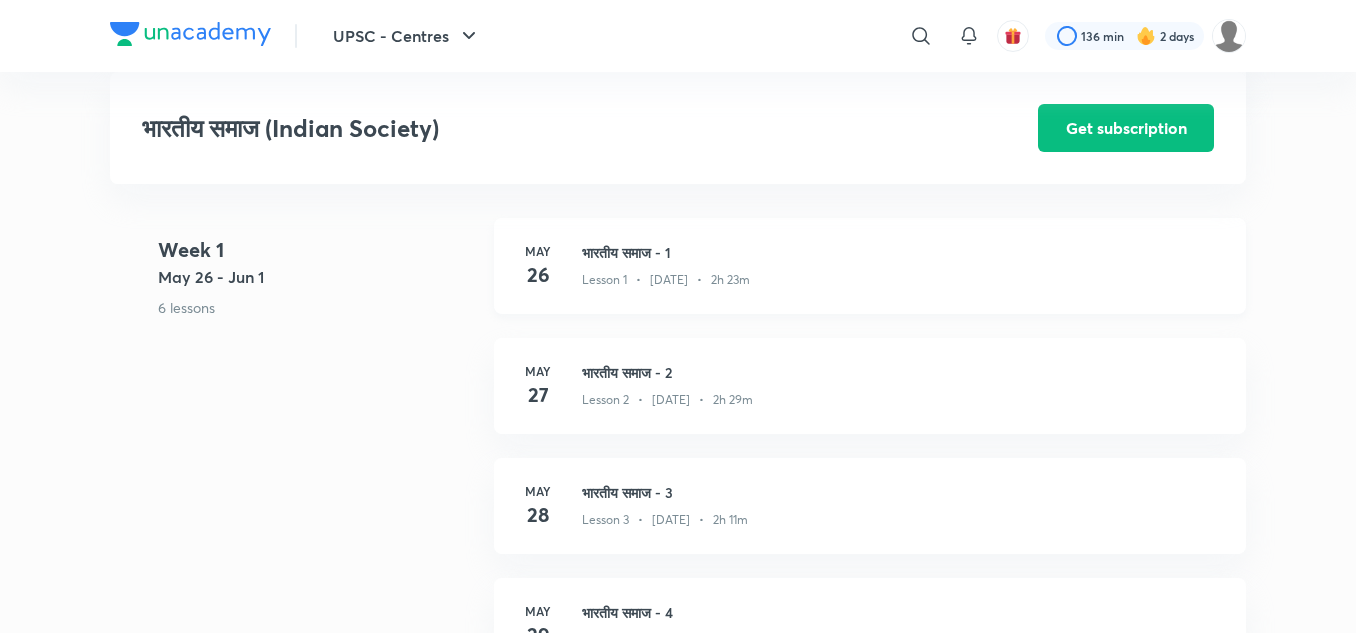 click on "भारतीय समाज - 1" at bounding box center (902, 252) 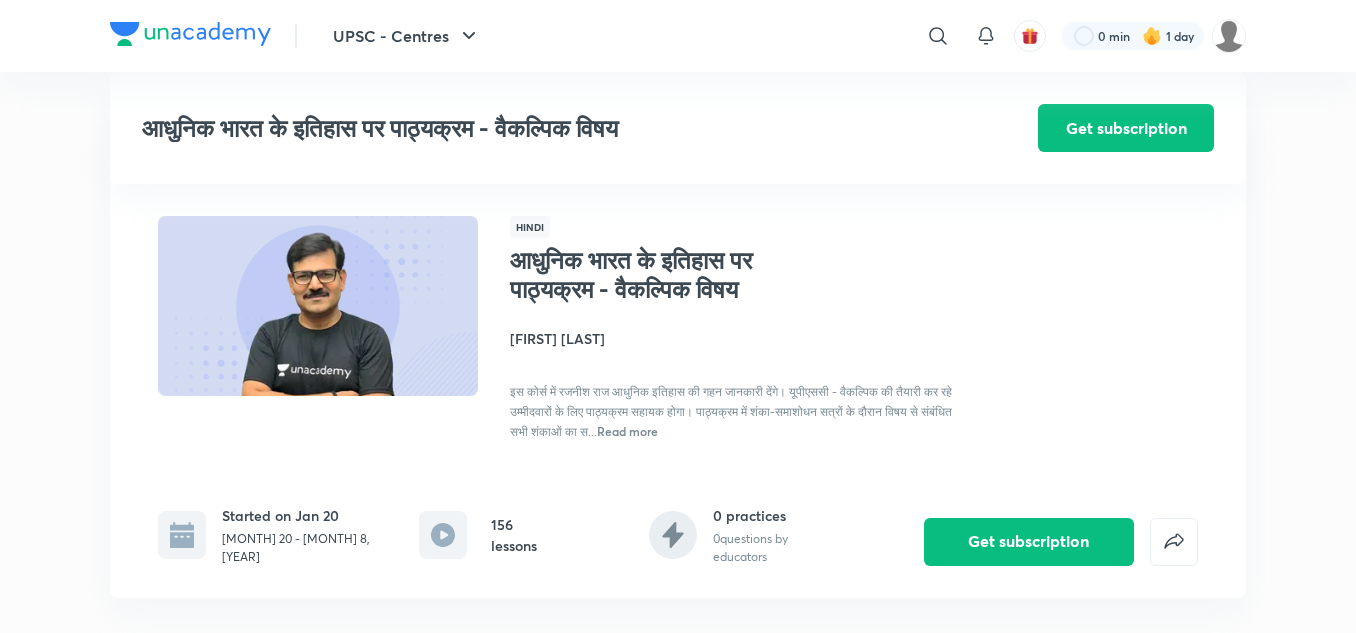 scroll, scrollTop: 22015, scrollLeft: 0, axis: vertical 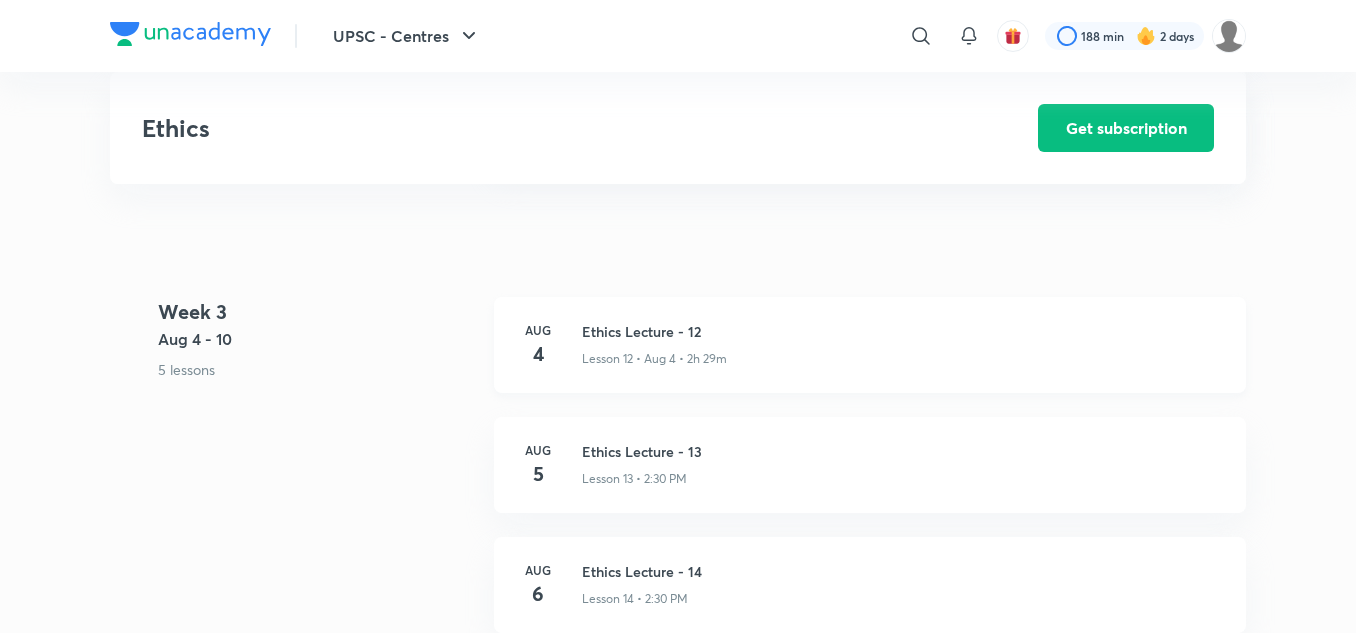click on "Ethics Lecture - 12" at bounding box center (902, 331) 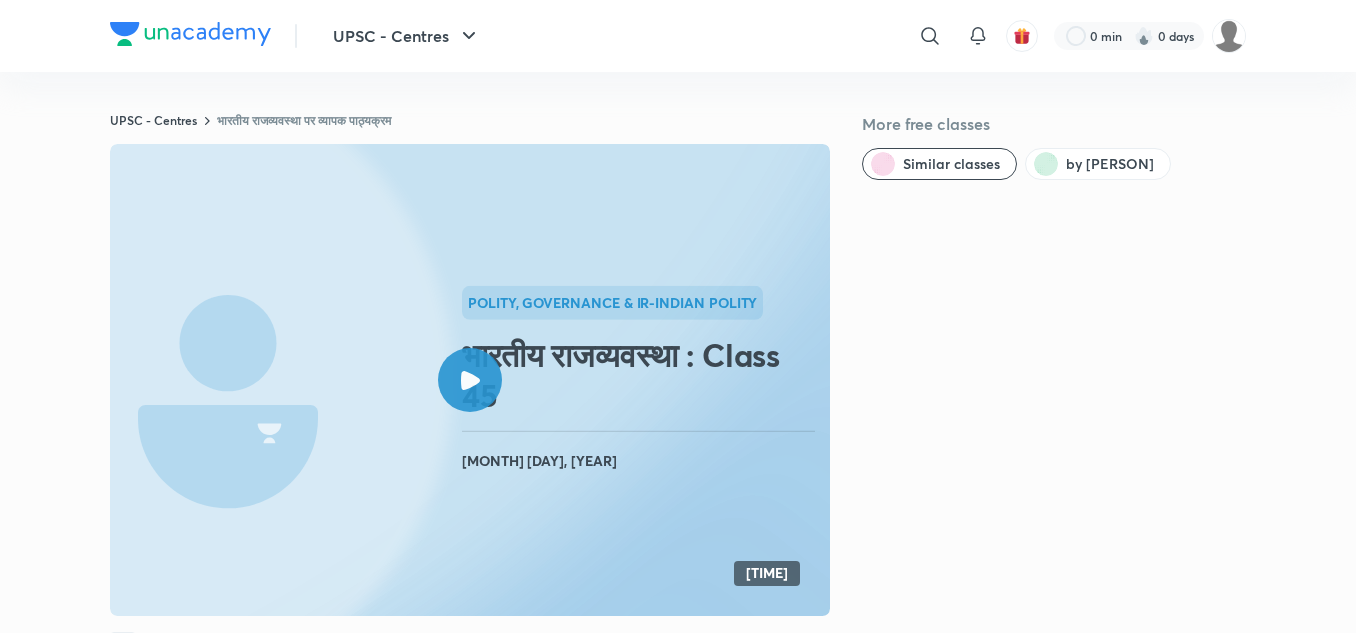 scroll, scrollTop: 0, scrollLeft: 0, axis: both 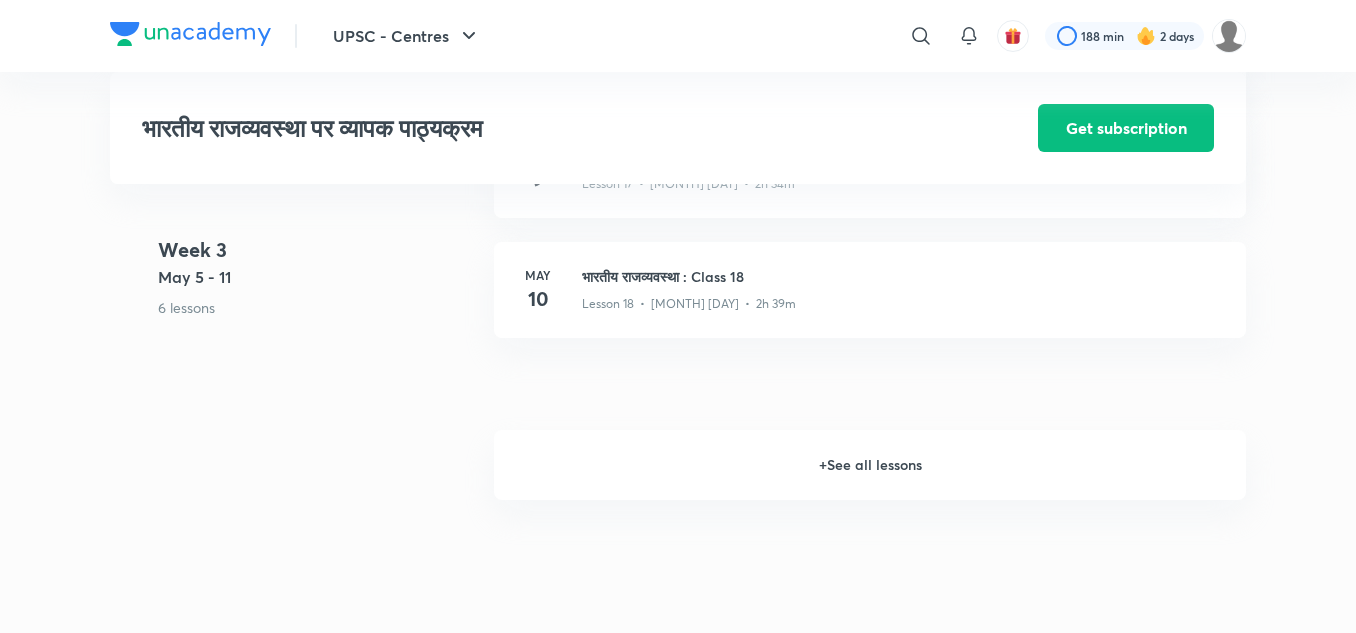 click on "+  See all lessons" at bounding box center [870, 465] 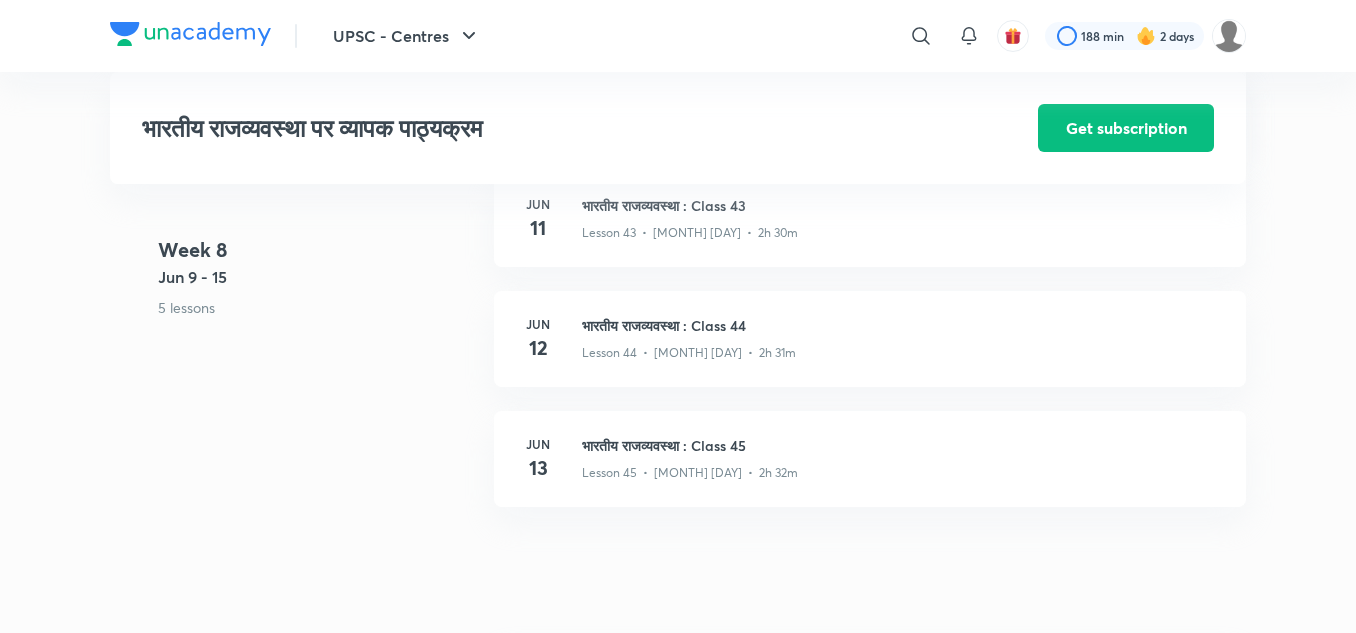 scroll, scrollTop: 6679, scrollLeft: 0, axis: vertical 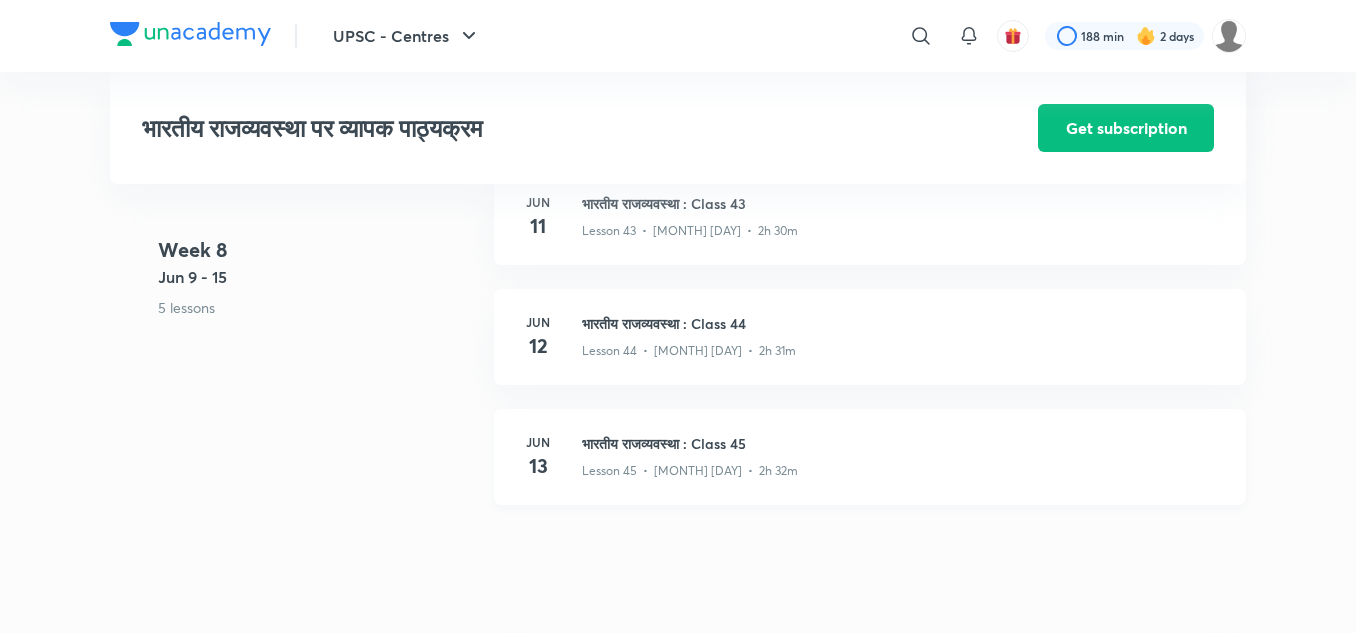 click on "भारतीय राजव्यवस्था : Class 45" at bounding box center (902, 443) 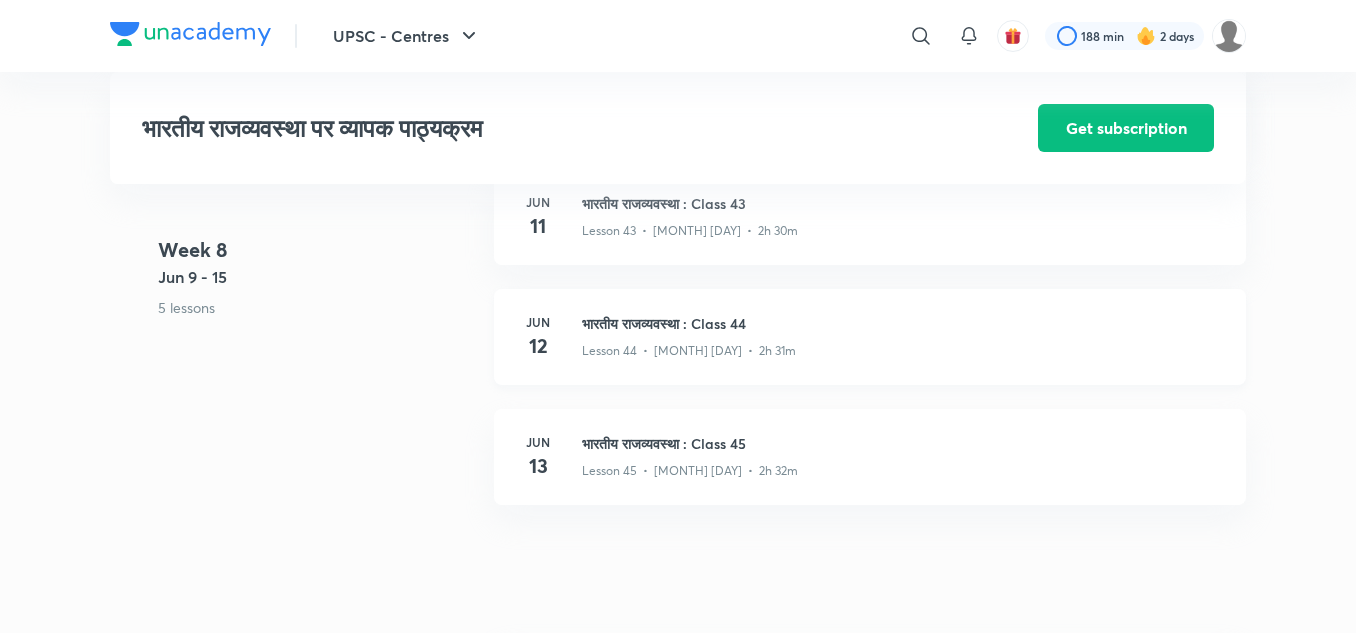 click on "भारतीय राजव्यवस्था : Class 44" at bounding box center [902, 323] 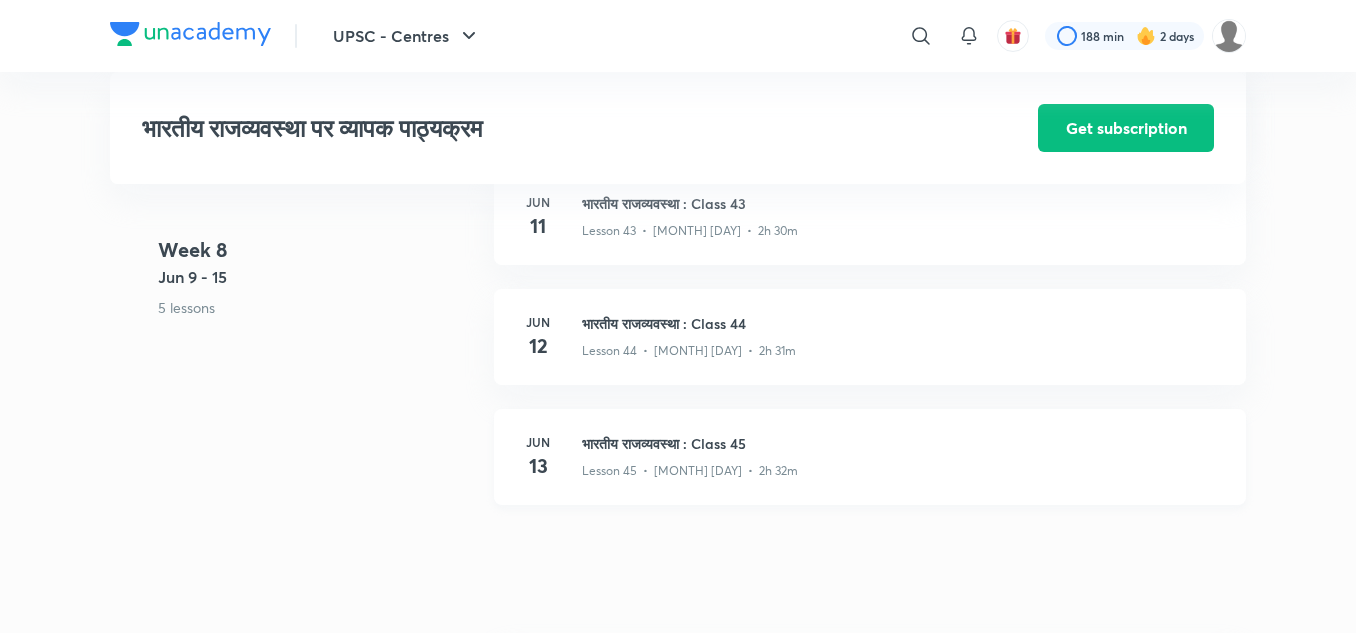 click on "भारतीय राजव्यवस्था : Class 45" at bounding box center [902, 443] 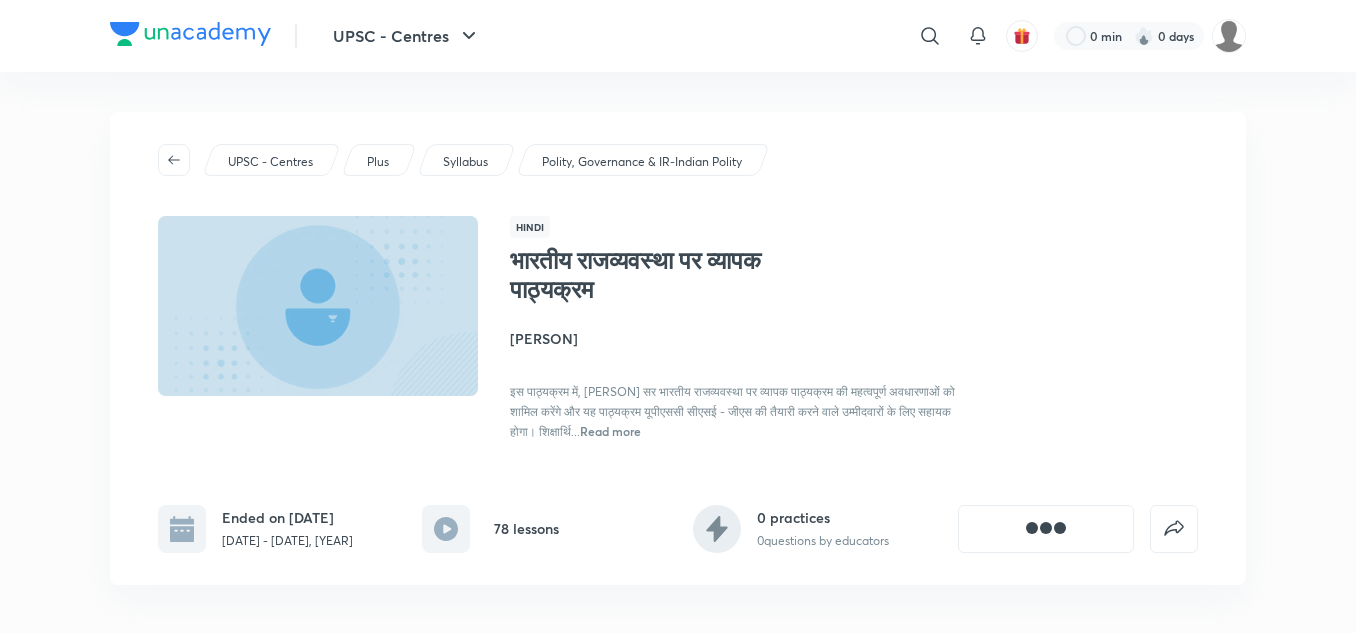 scroll, scrollTop: 0, scrollLeft: 0, axis: both 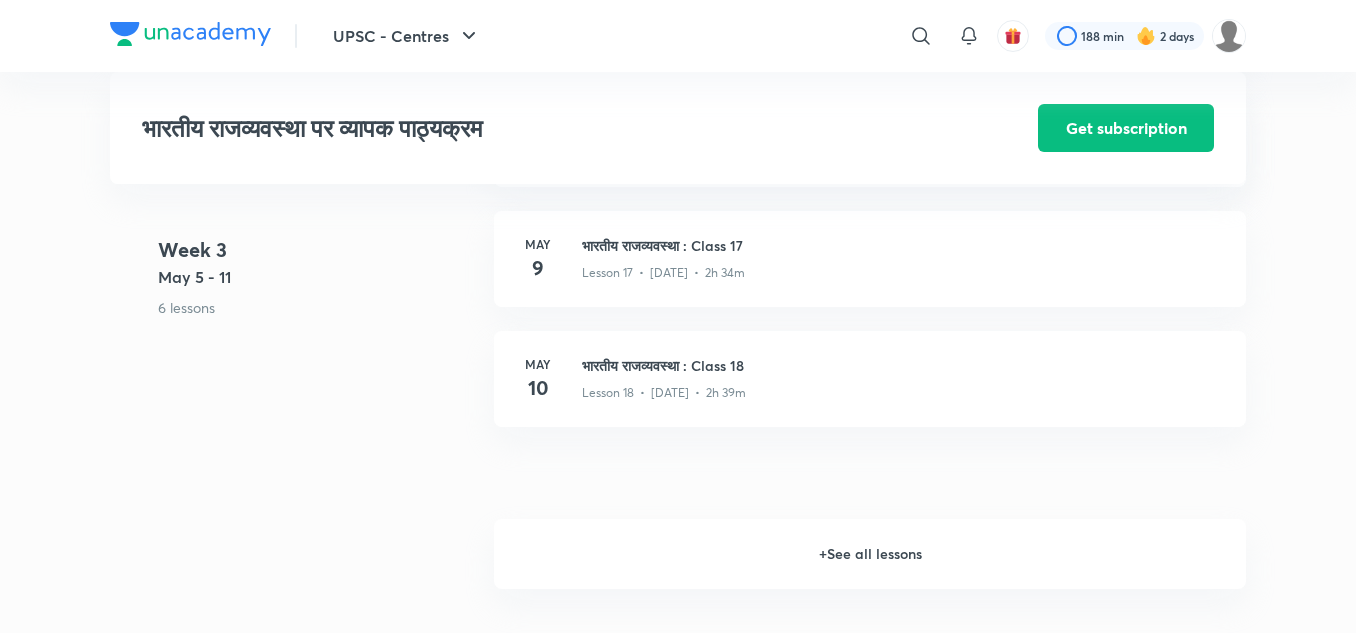 click on "+  See all lessons" at bounding box center [870, 554] 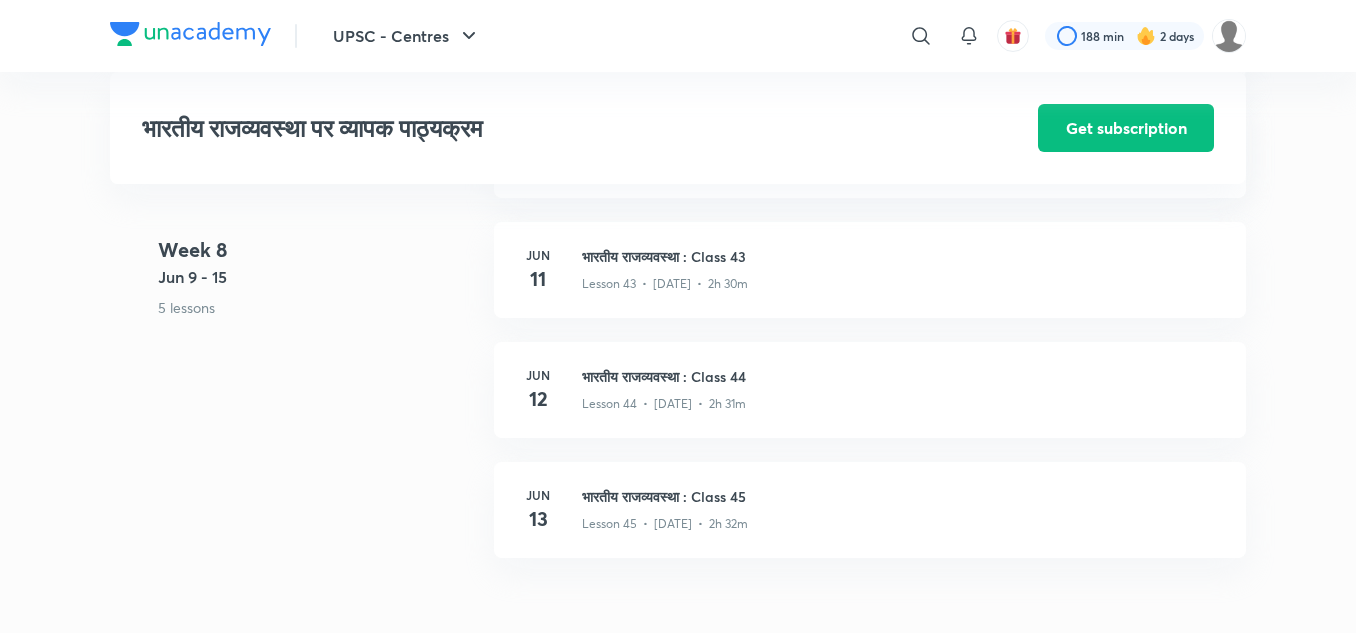 scroll, scrollTop: 6625, scrollLeft: 0, axis: vertical 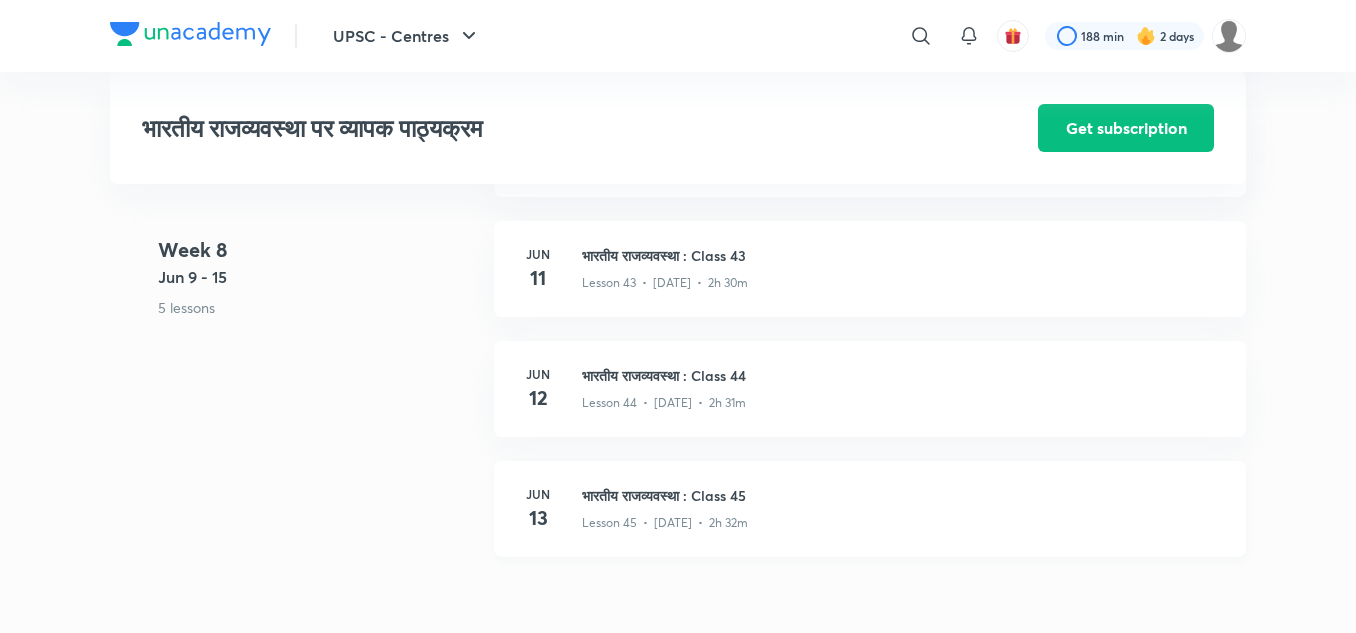 click on "भारतीय राजव्यवस्था : Class 45" at bounding box center [902, 495] 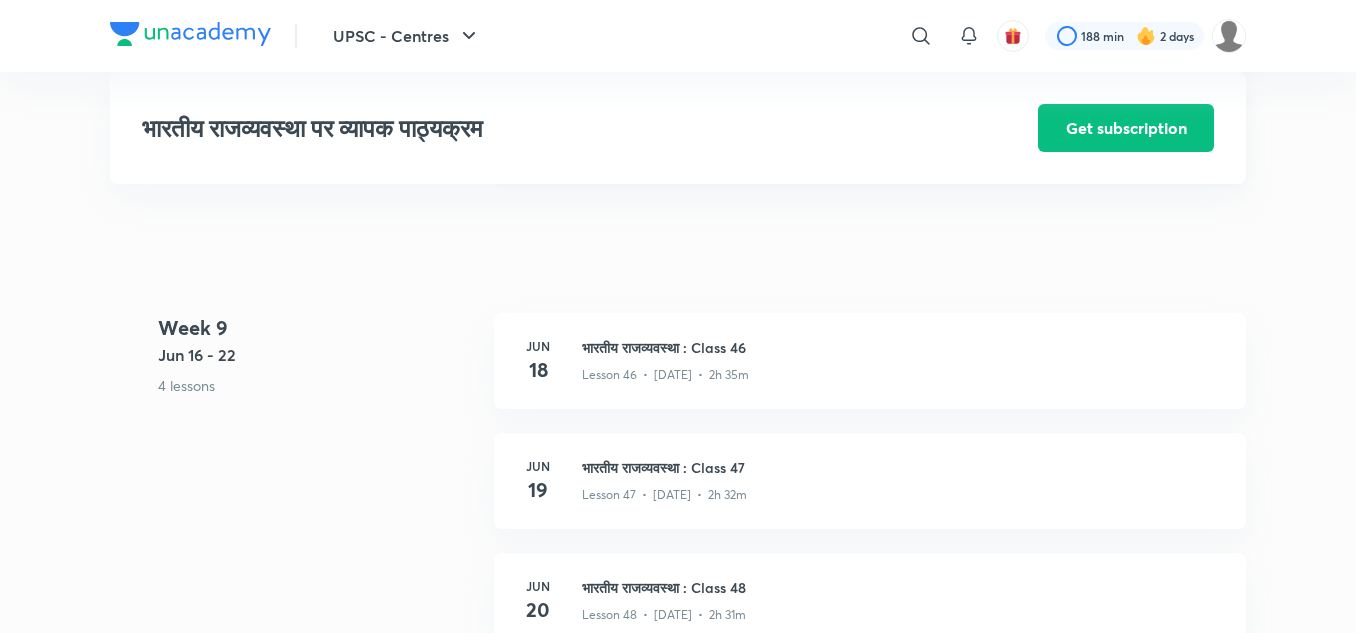 scroll, scrollTop: 7028, scrollLeft: 0, axis: vertical 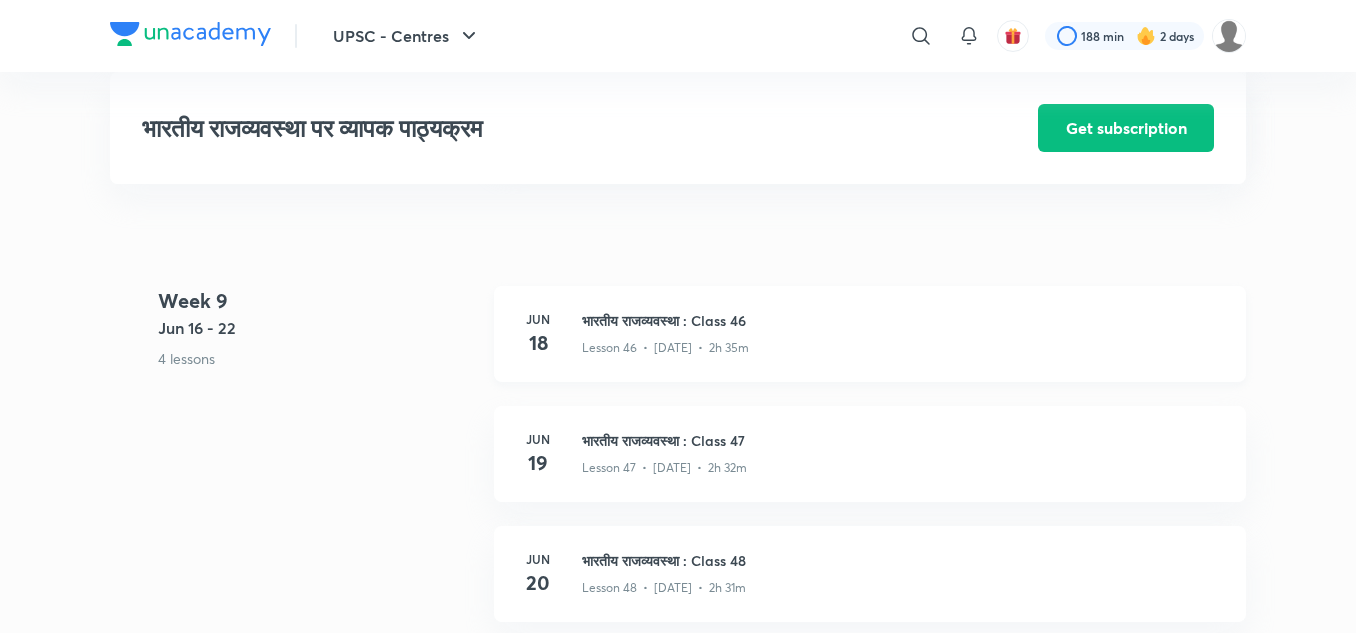 click on "भारतीय राजव्यवस्था : Class 46" at bounding box center (902, 320) 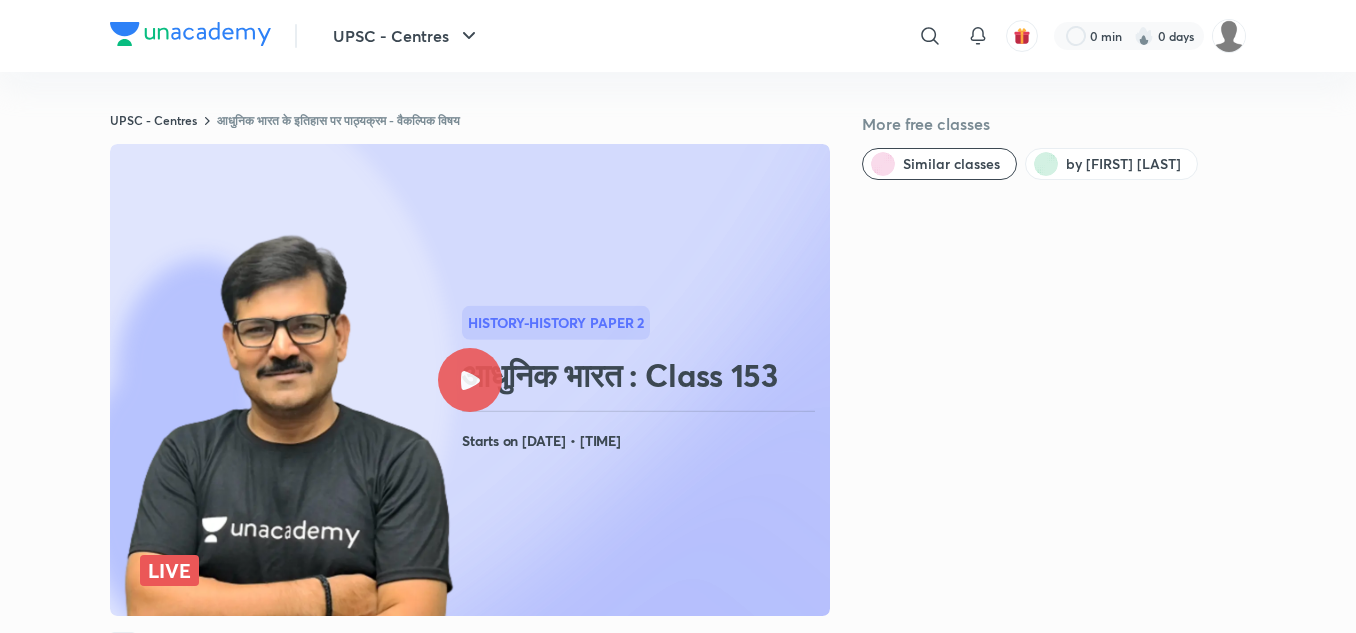 click 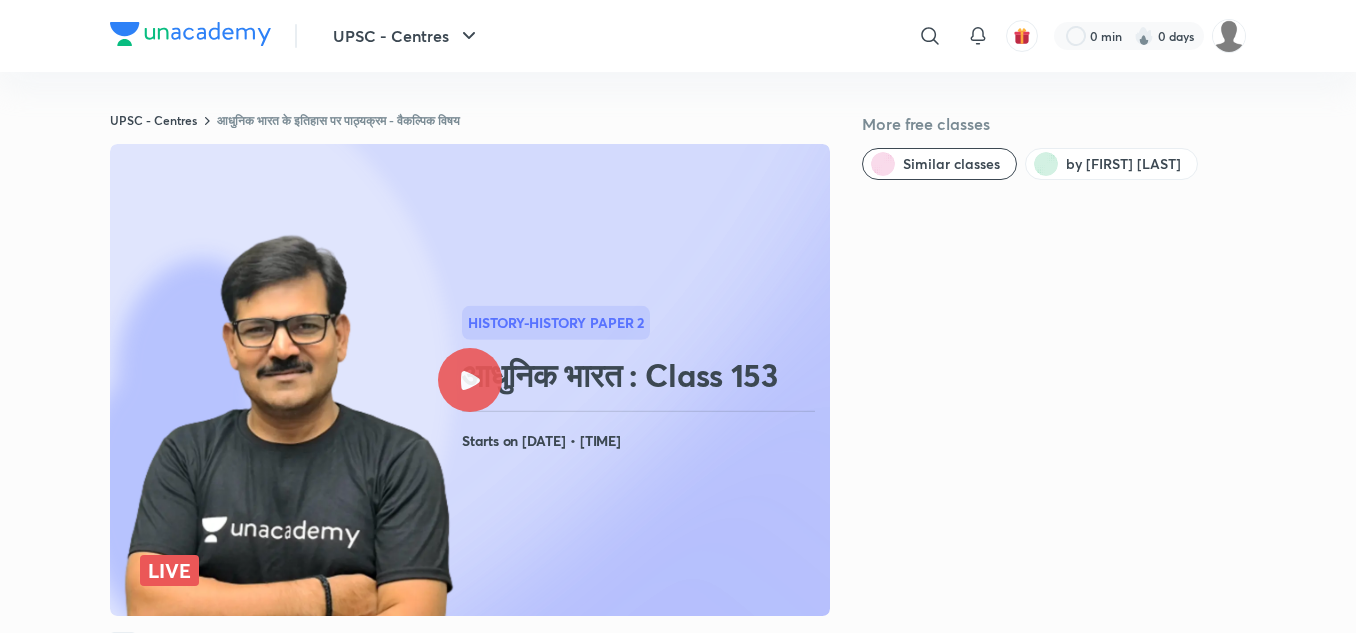 scroll, scrollTop: 0, scrollLeft: 0, axis: both 